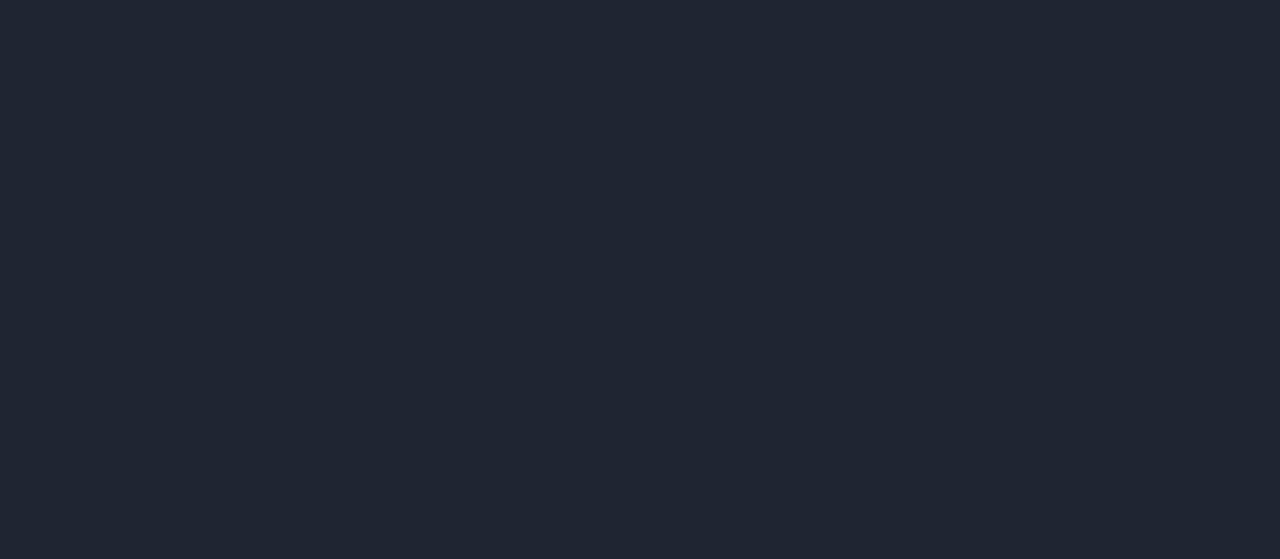 scroll, scrollTop: 0, scrollLeft: 0, axis: both 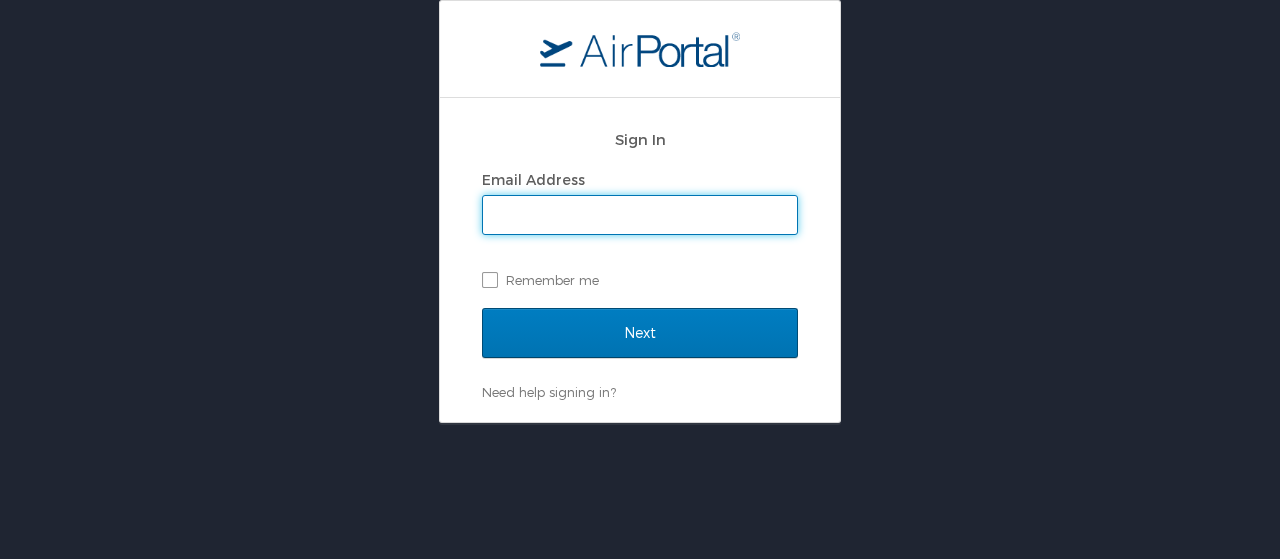 click on "Email Address" at bounding box center [640, 215] 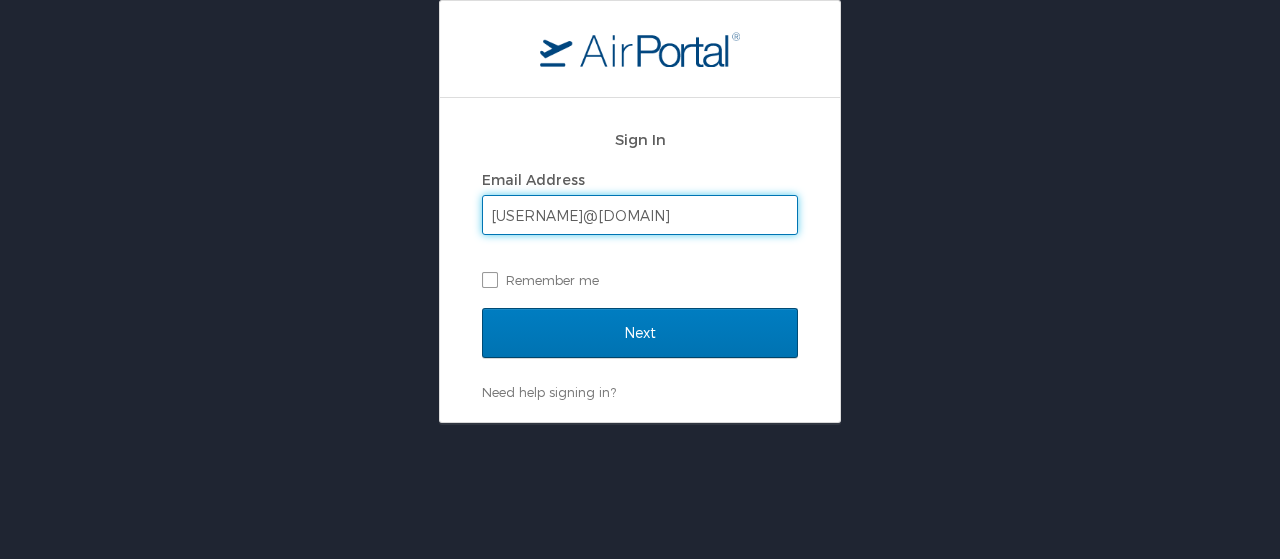 type on "shastings@westernu.edu" 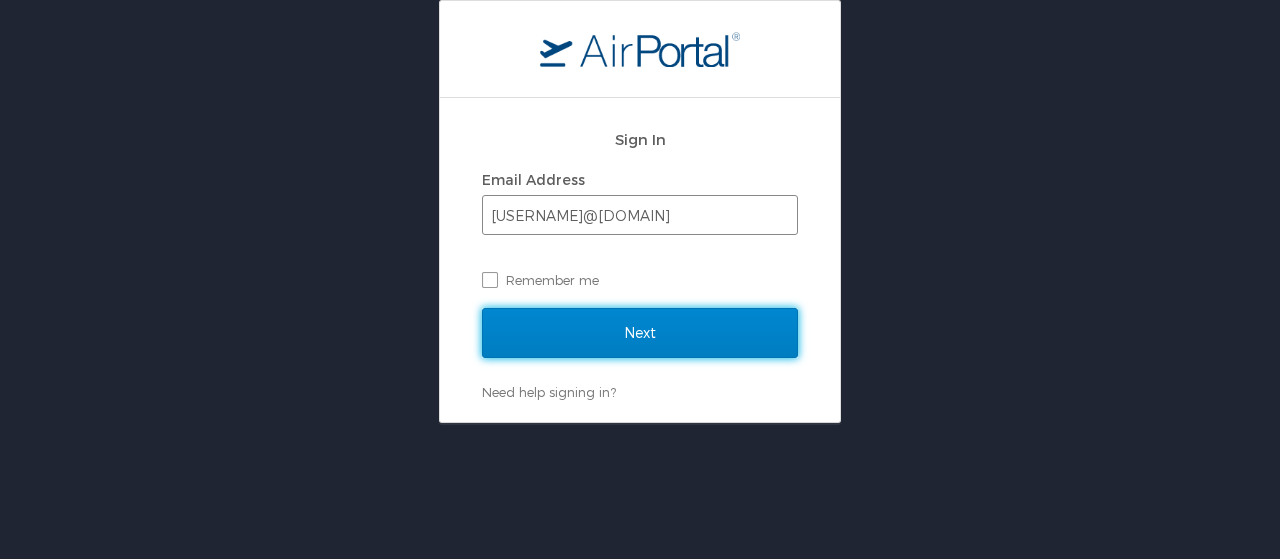 click on "Next" at bounding box center [640, 333] 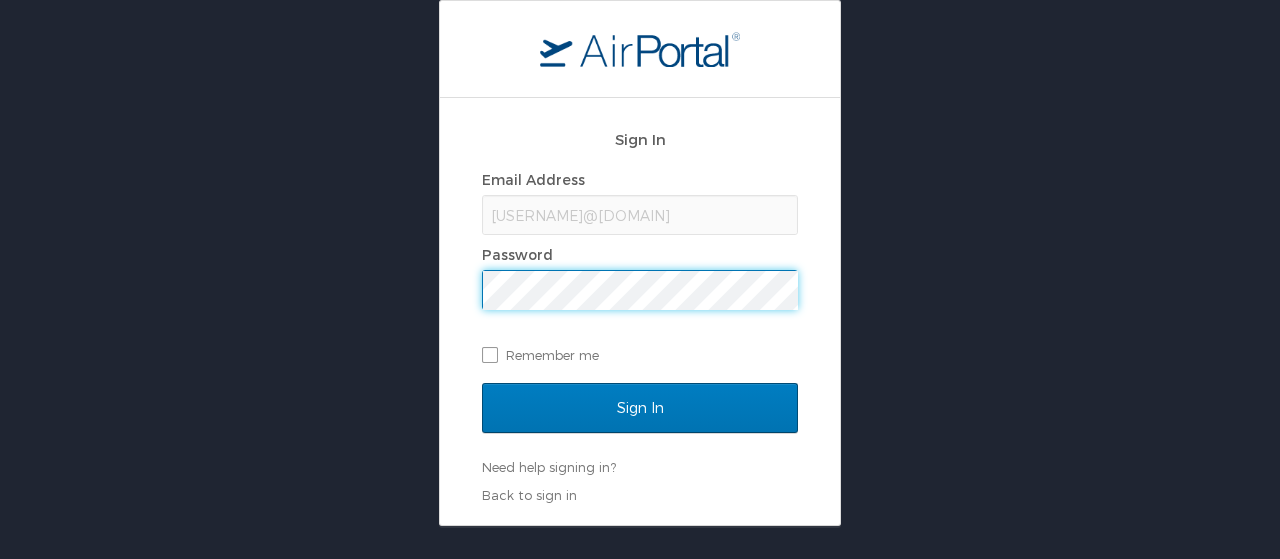 scroll, scrollTop: 0, scrollLeft: 0, axis: both 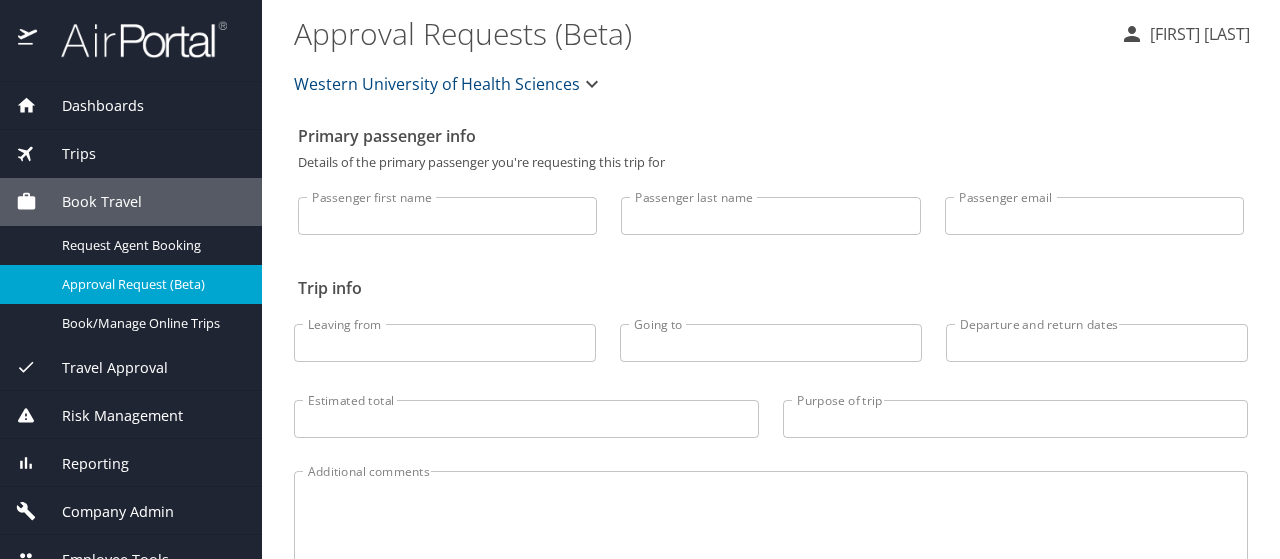 click on "Passenger first name" at bounding box center [447, 216] 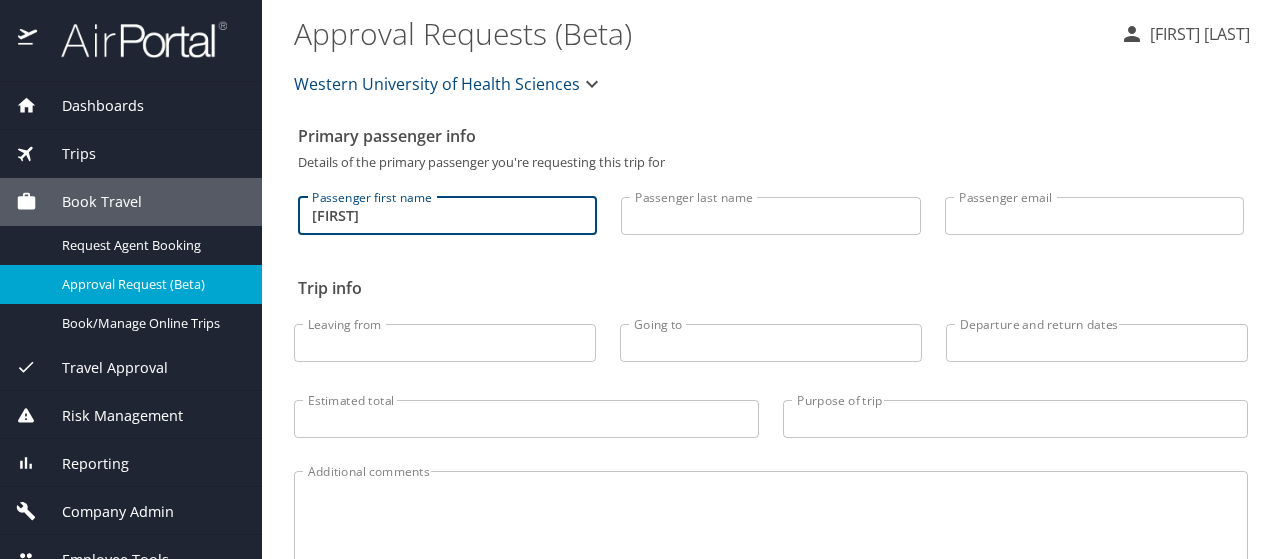 type on "[FIRST]" 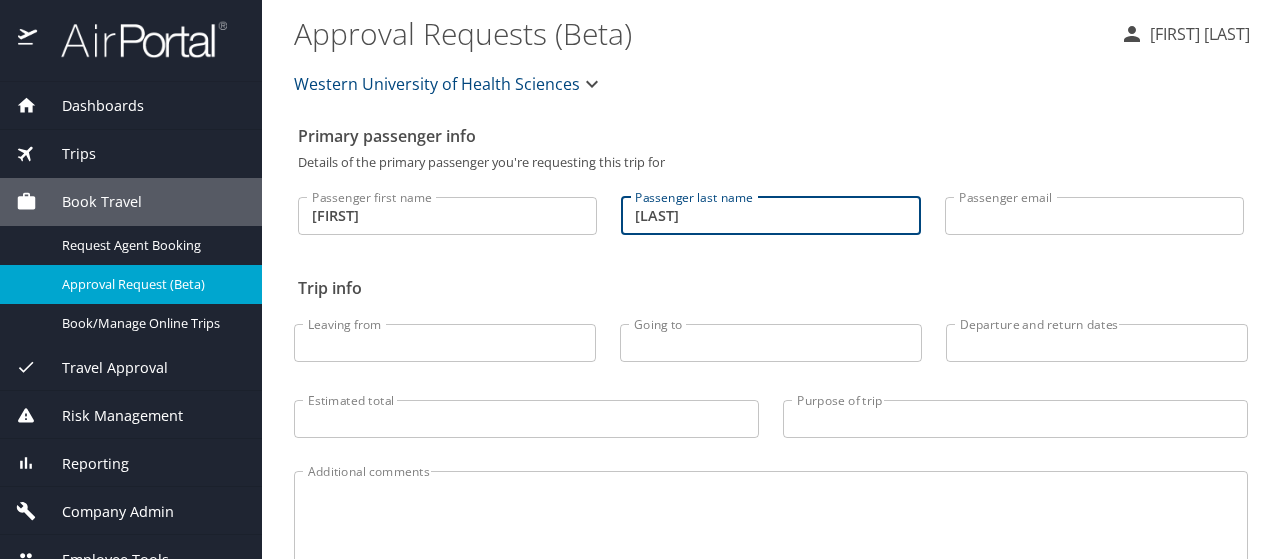 scroll, scrollTop: 155, scrollLeft: 0, axis: vertical 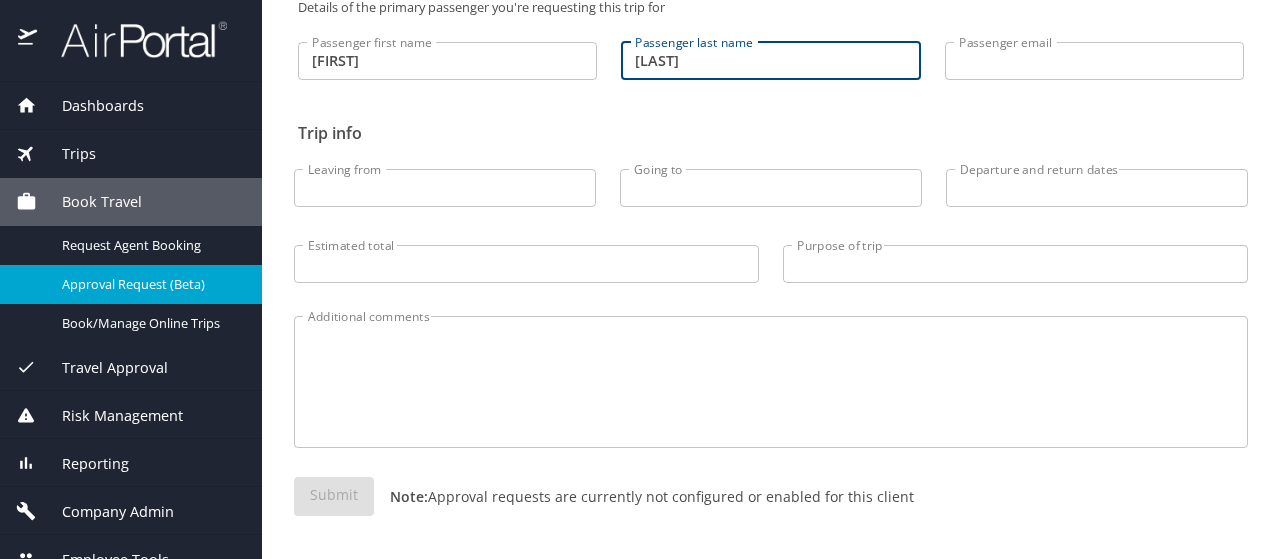 type on "lacey" 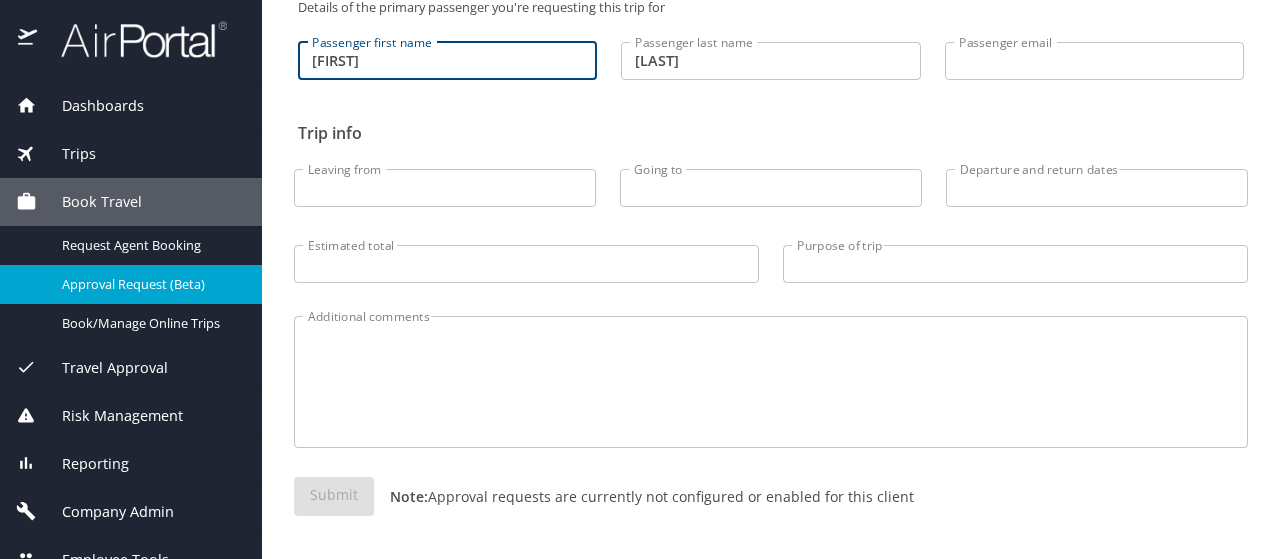 type on "diana" 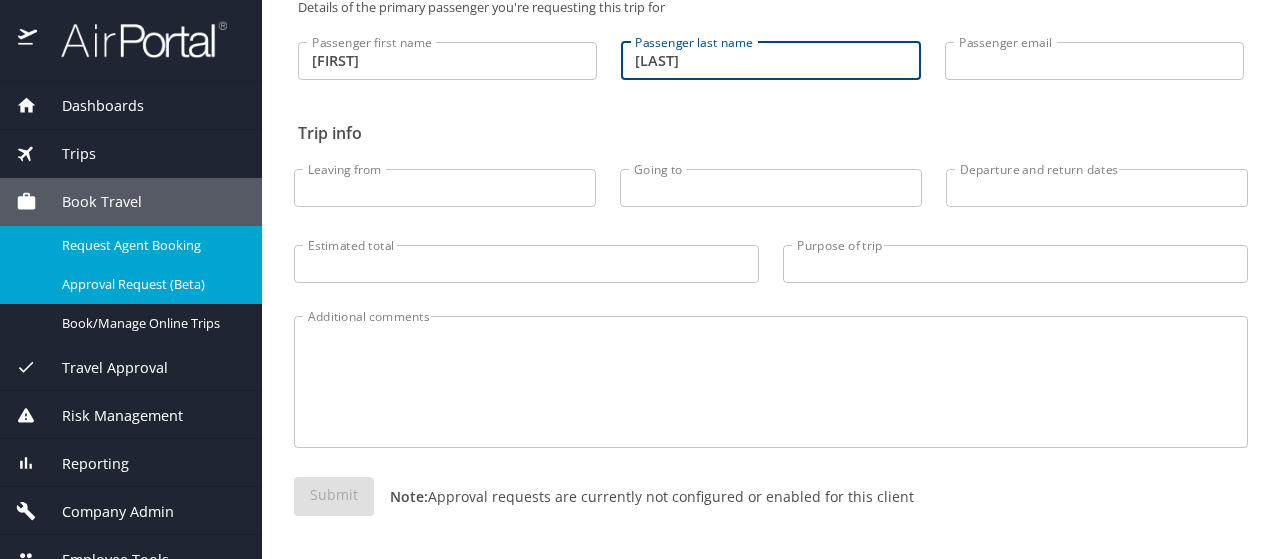 type on "[LAST]" 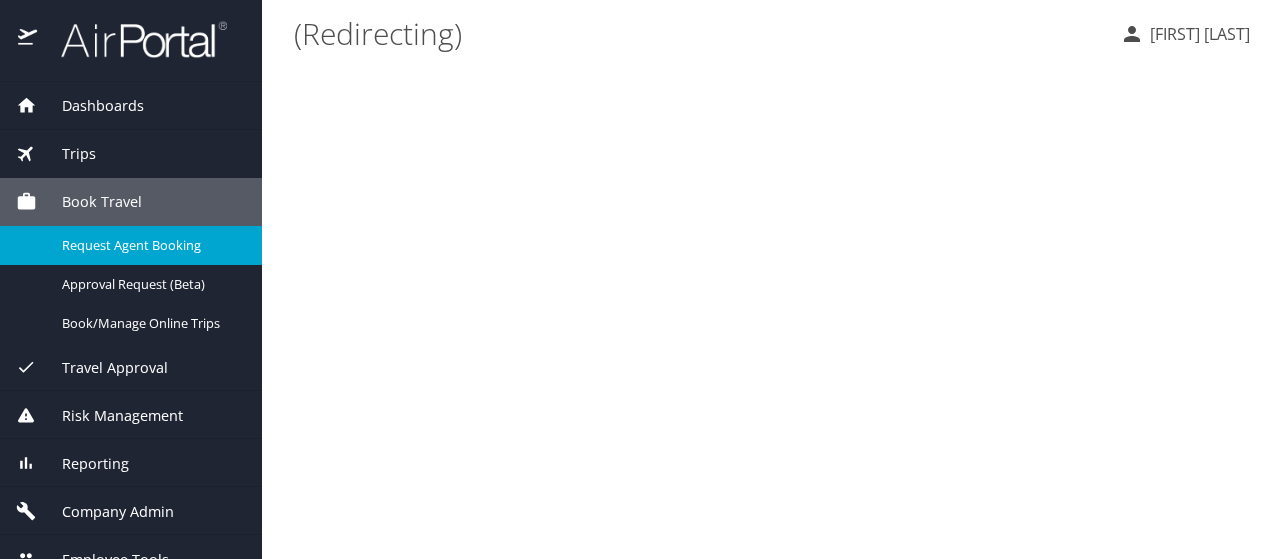 scroll, scrollTop: 0, scrollLeft: 0, axis: both 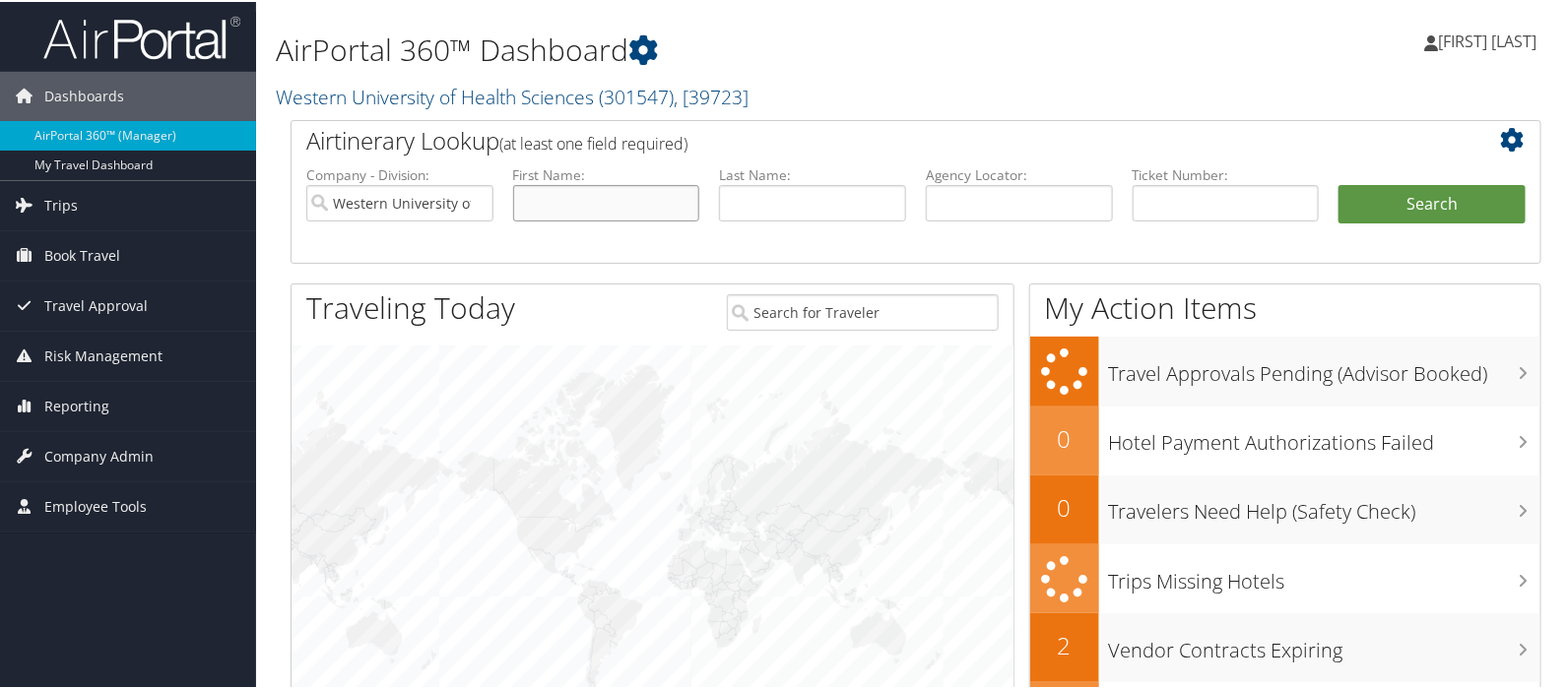 click at bounding box center (607, 201) 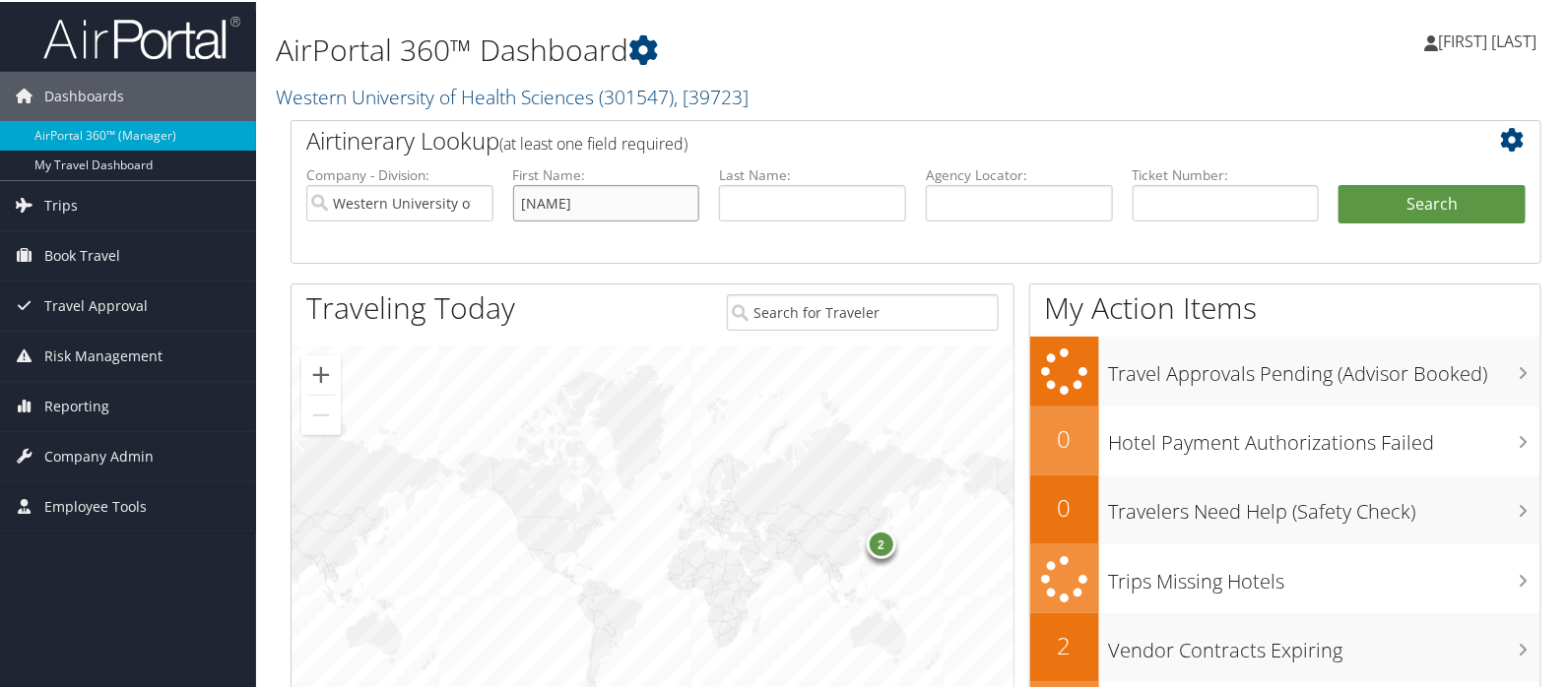 type on "[FIRST]" 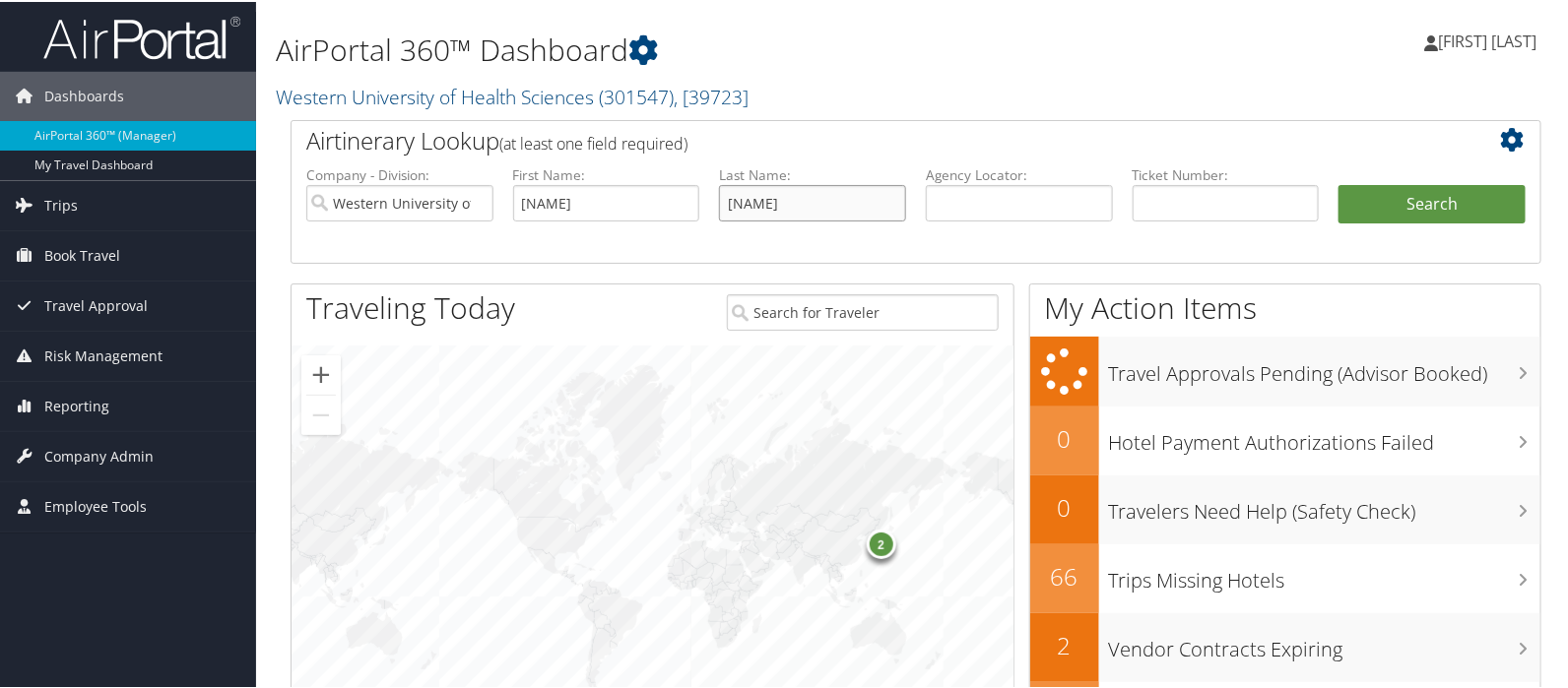 type on "[LAST]" 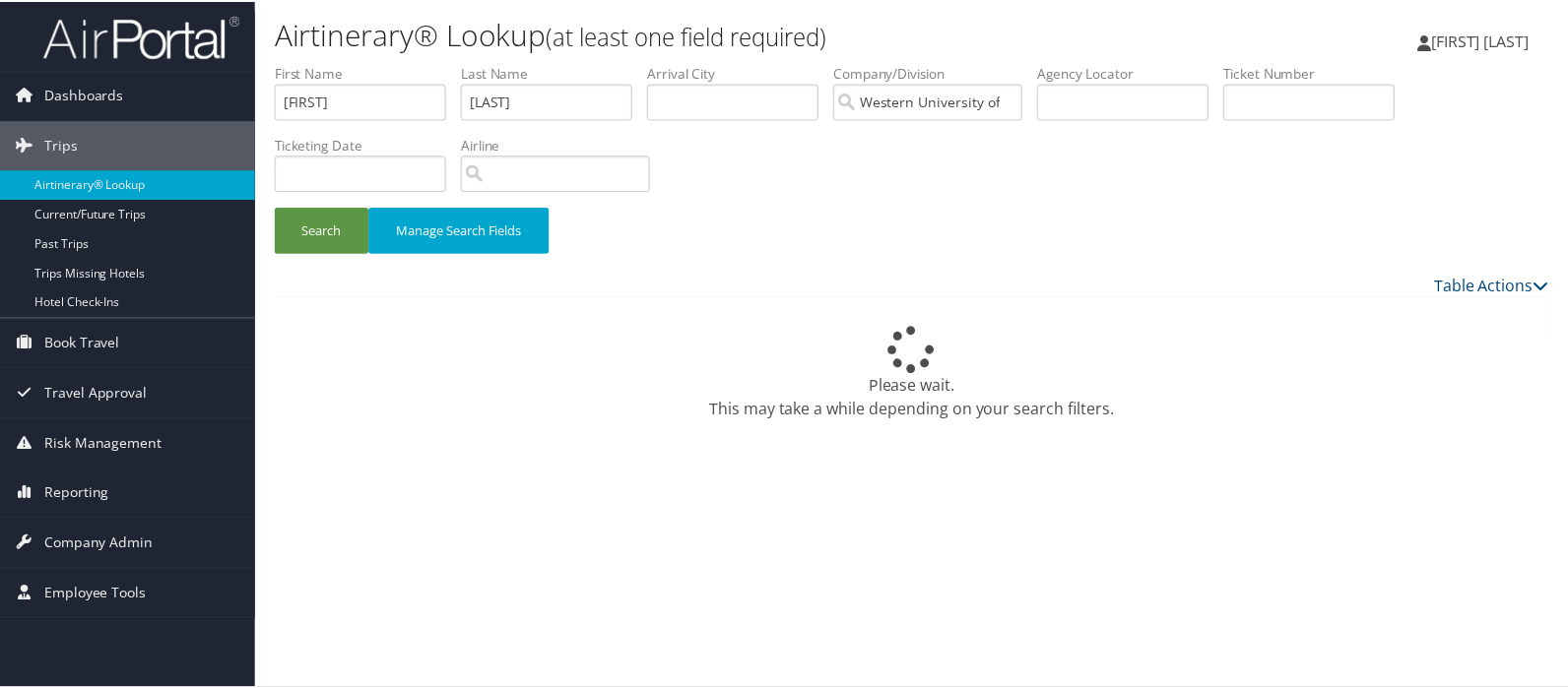 scroll, scrollTop: 0, scrollLeft: 0, axis: both 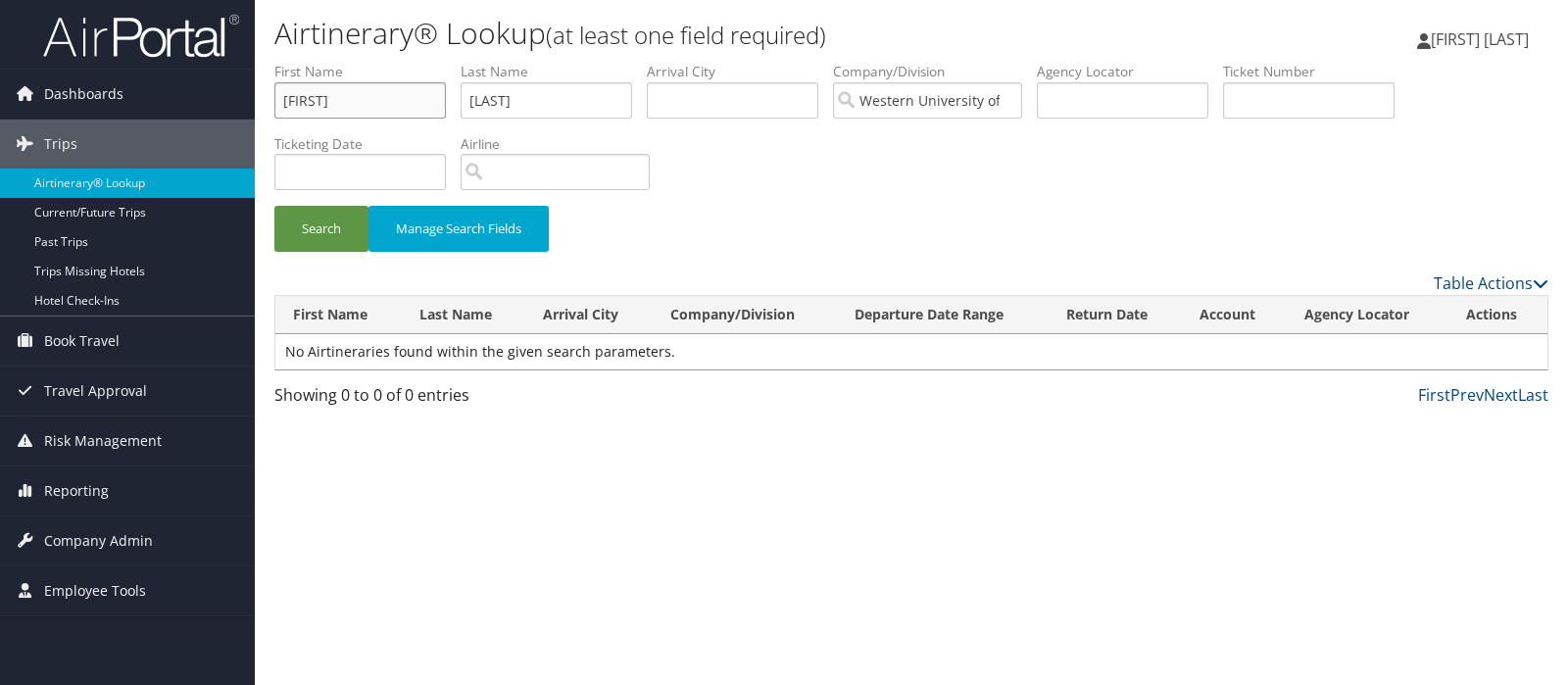 click on "[FIRST]" at bounding box center (360, 100) 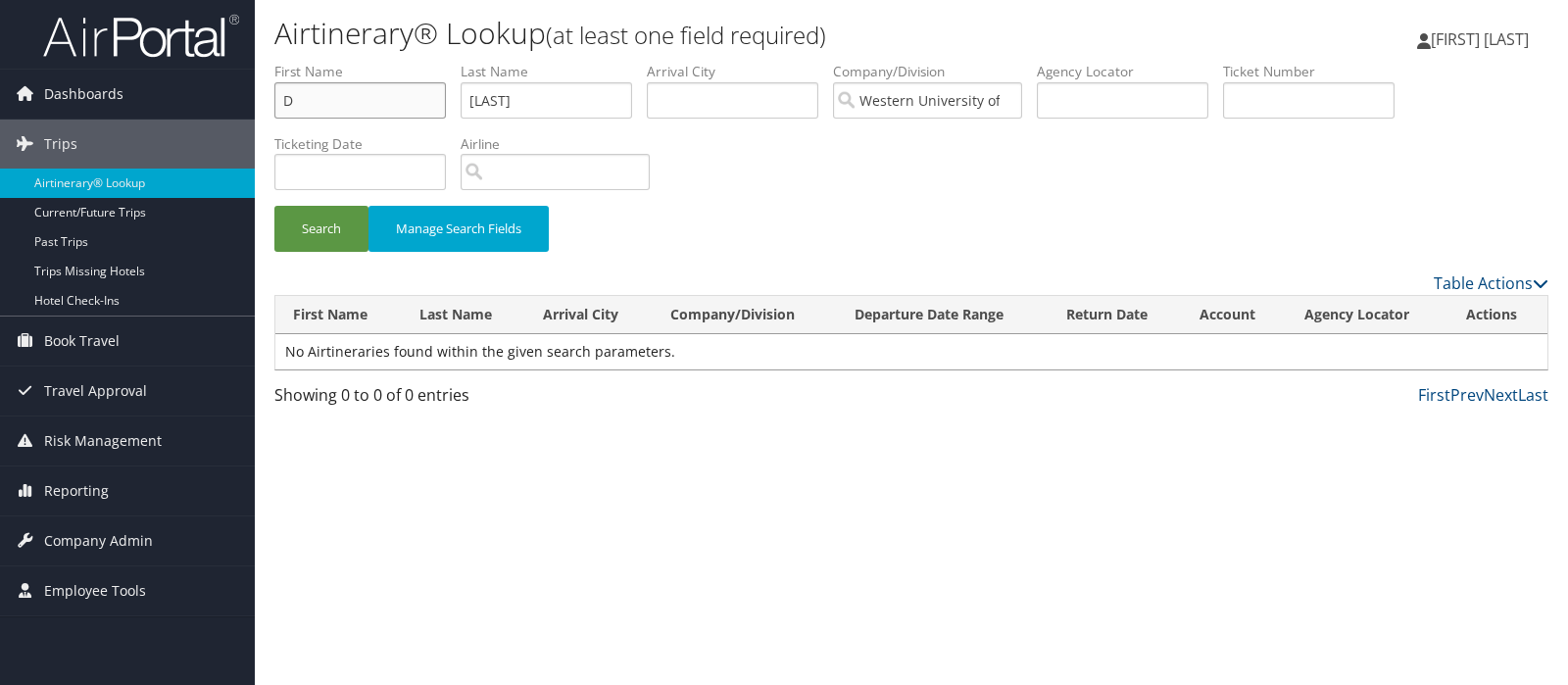 type on "D" 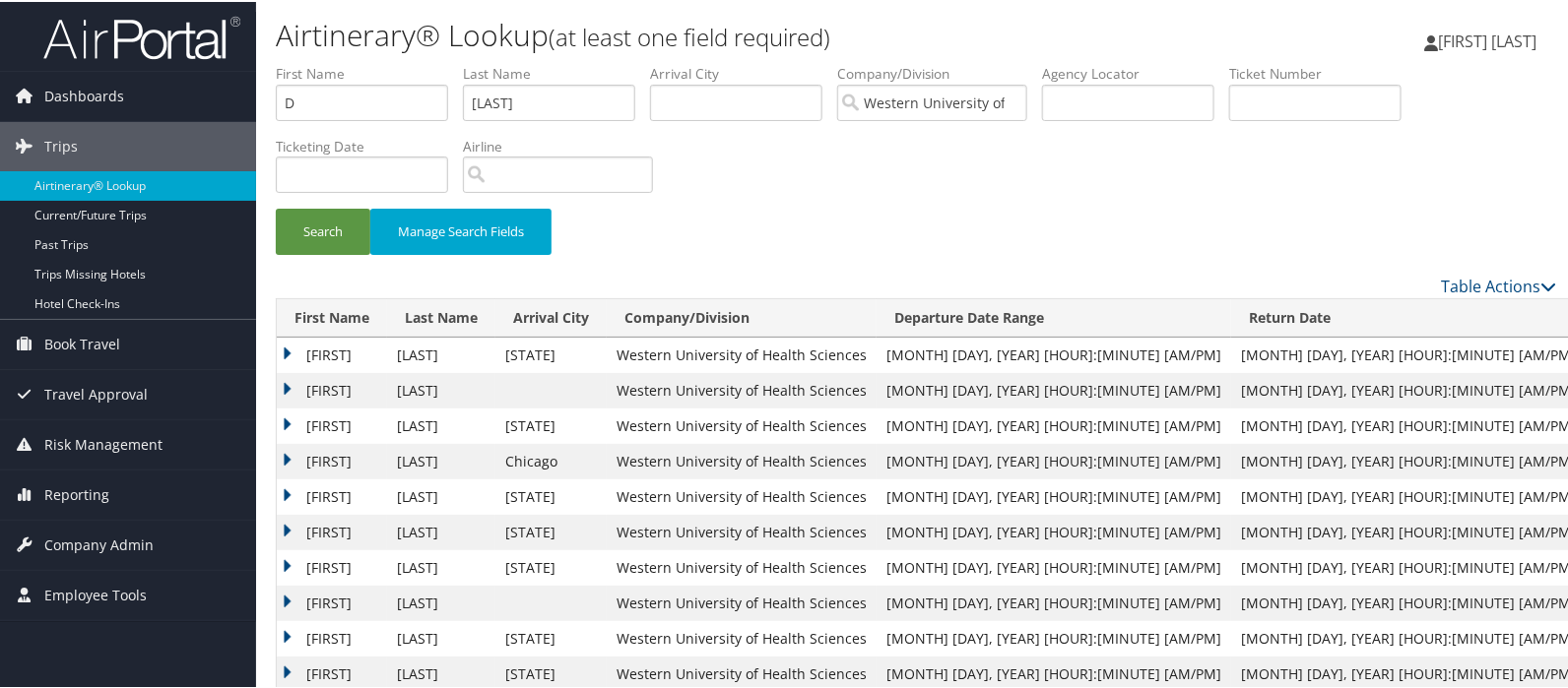 click on "Jun 3, 2019 8:10 AM" at bounding box center (1054, 566) 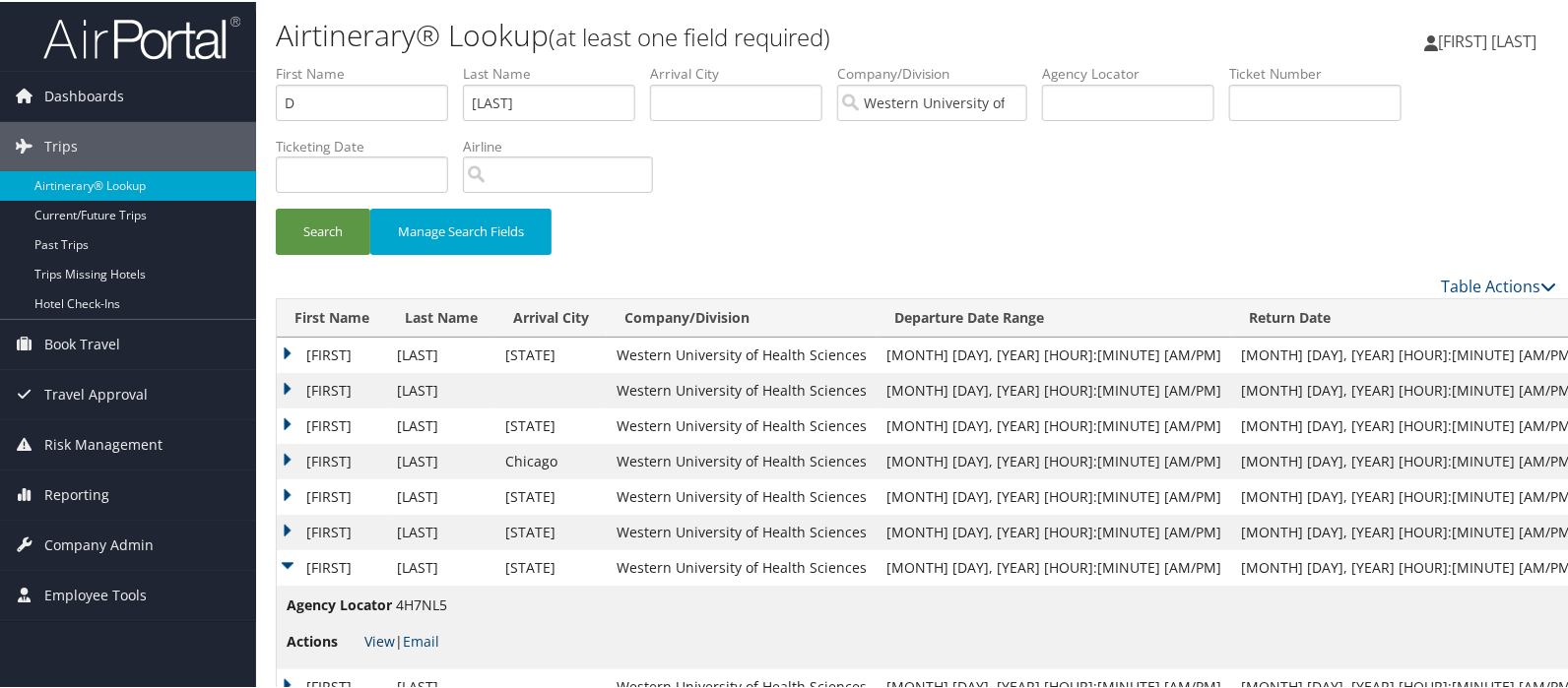 click on "View" at bounding box center [379, 639] 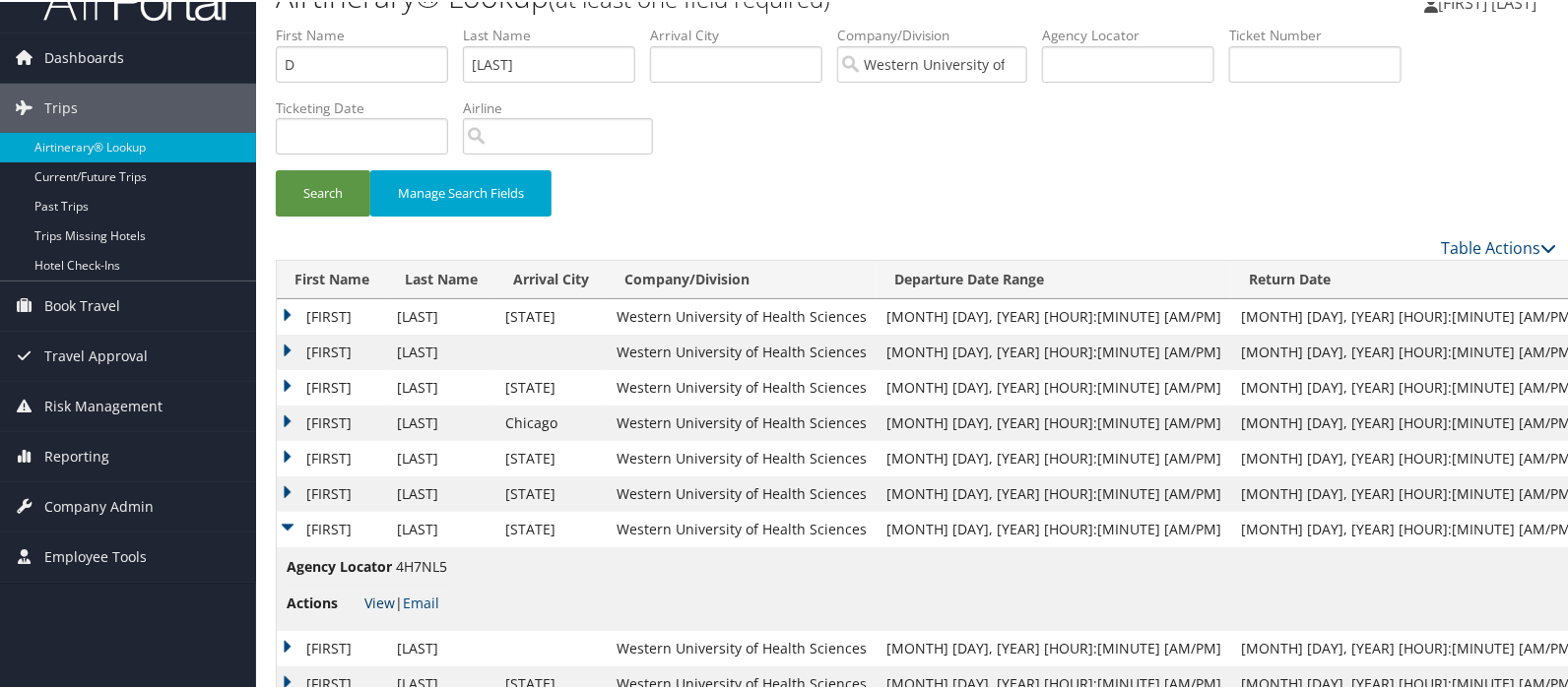 scroll, scrollTop: 0, scrollLeft: 0, axis: both 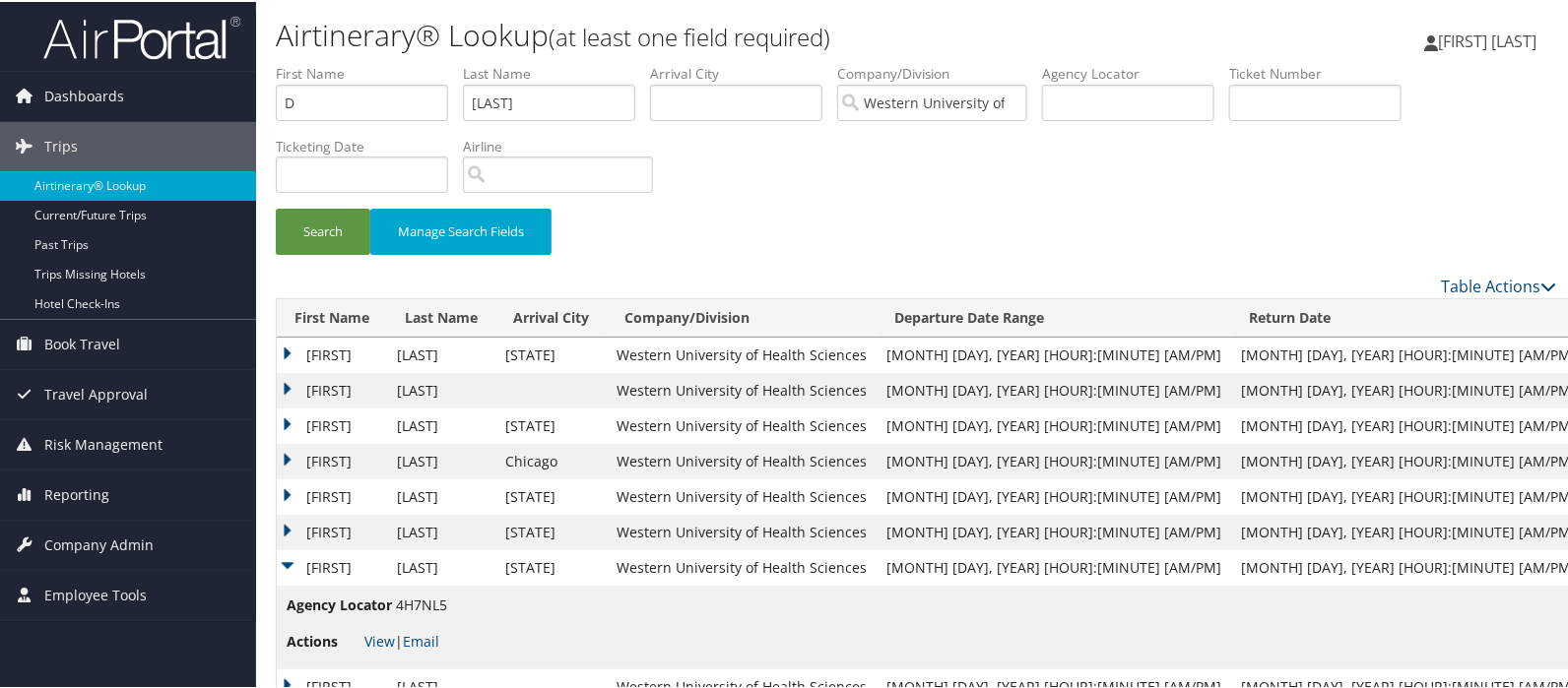 click on "Departure Date Range" at bounding box center [1054, 316] 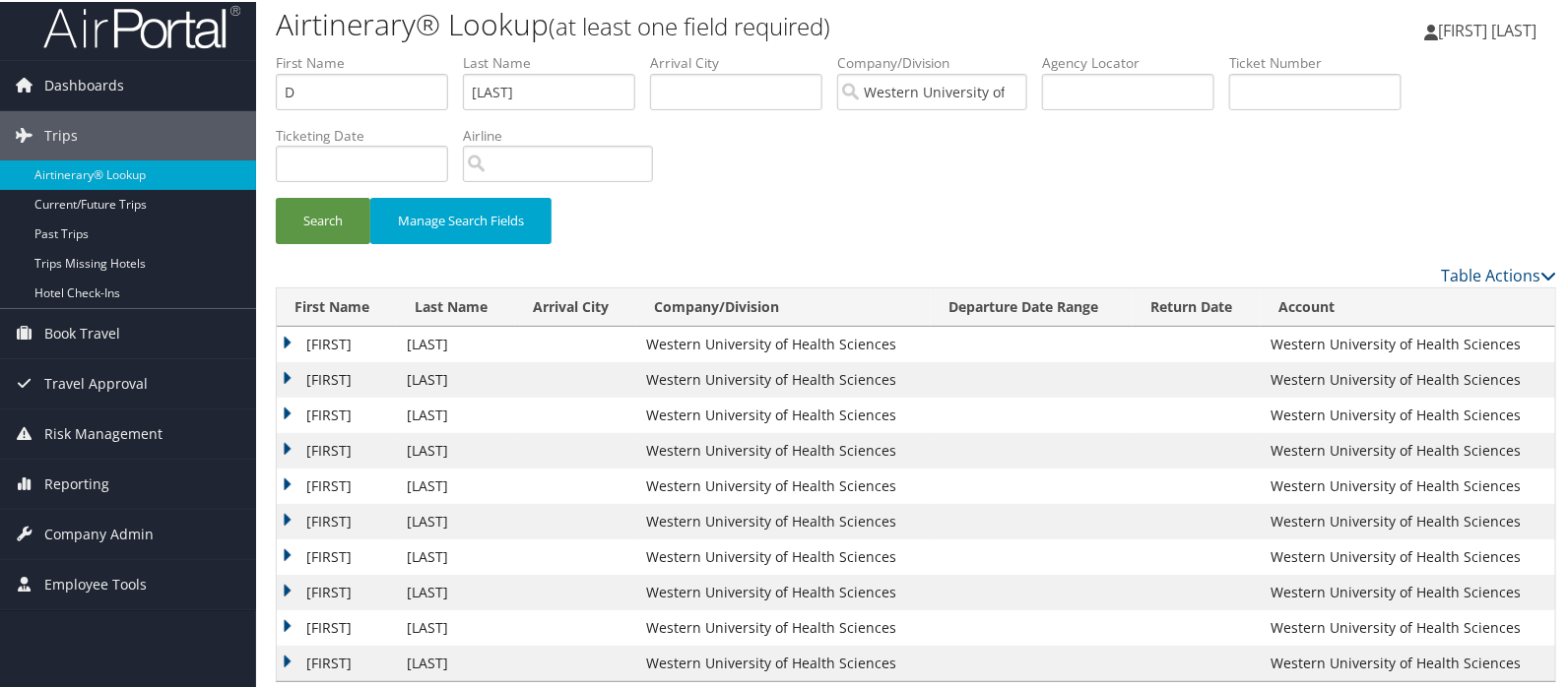 scroll, scrollTop: 0, scrollLeft: 0, axis: both 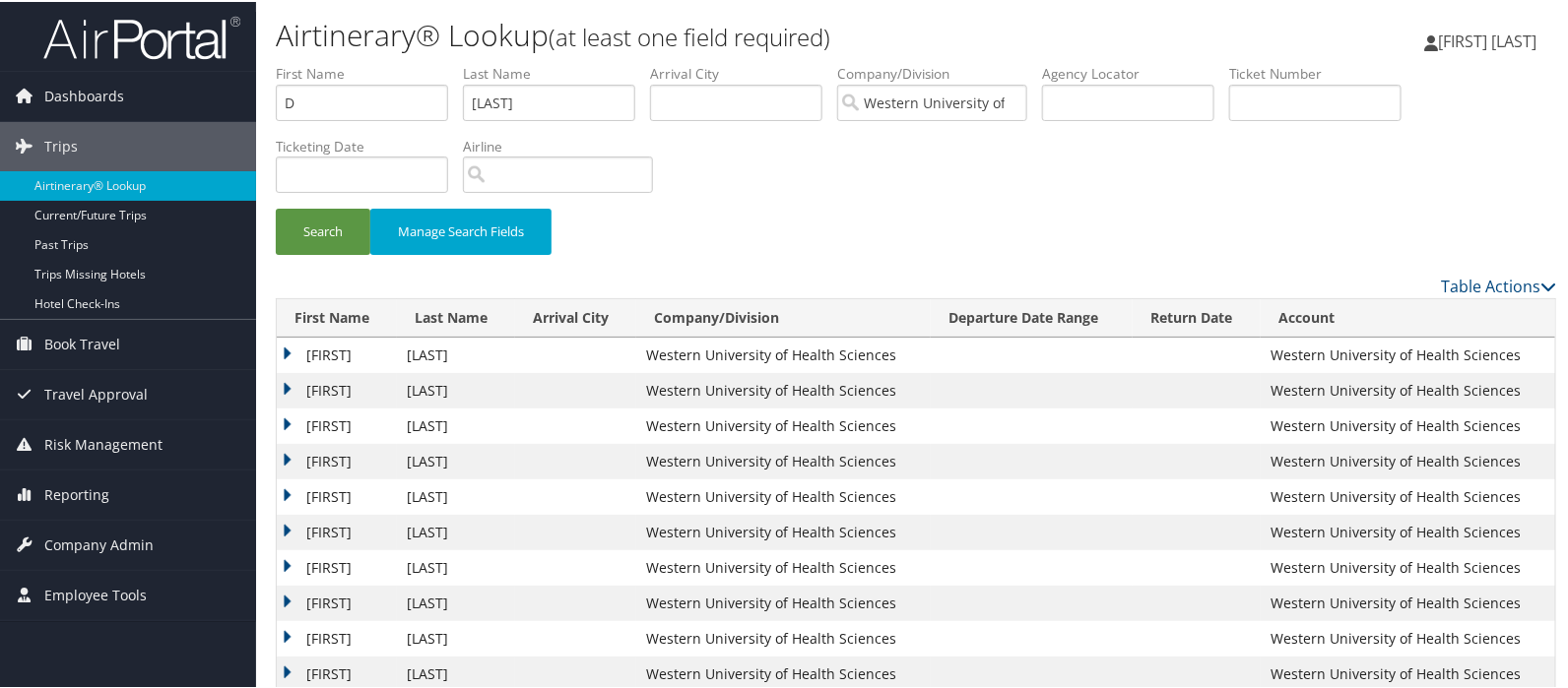 click on "Search Manage Search Fields" at bounding box center (916, 239) 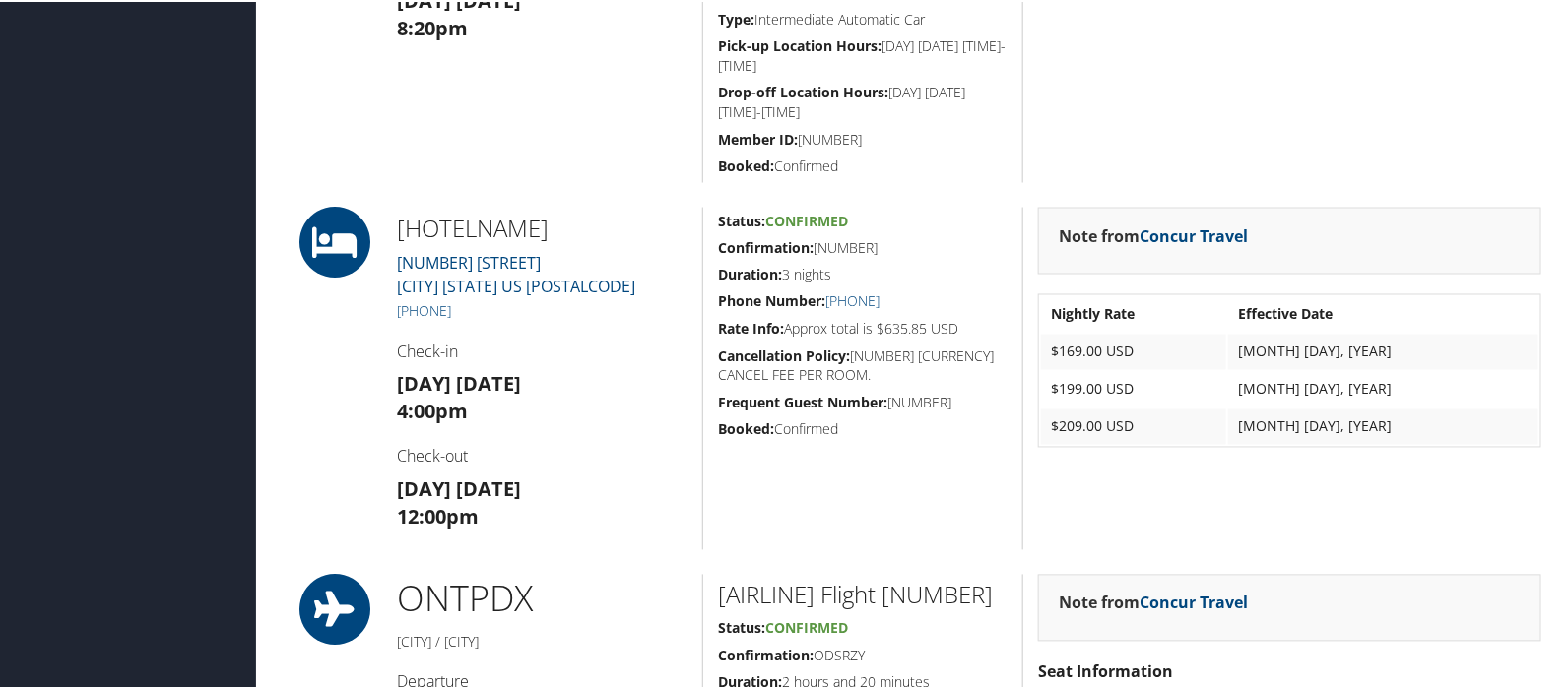 scroll, scrollTop: 1640, scrollLeft: 0, axis: vertical 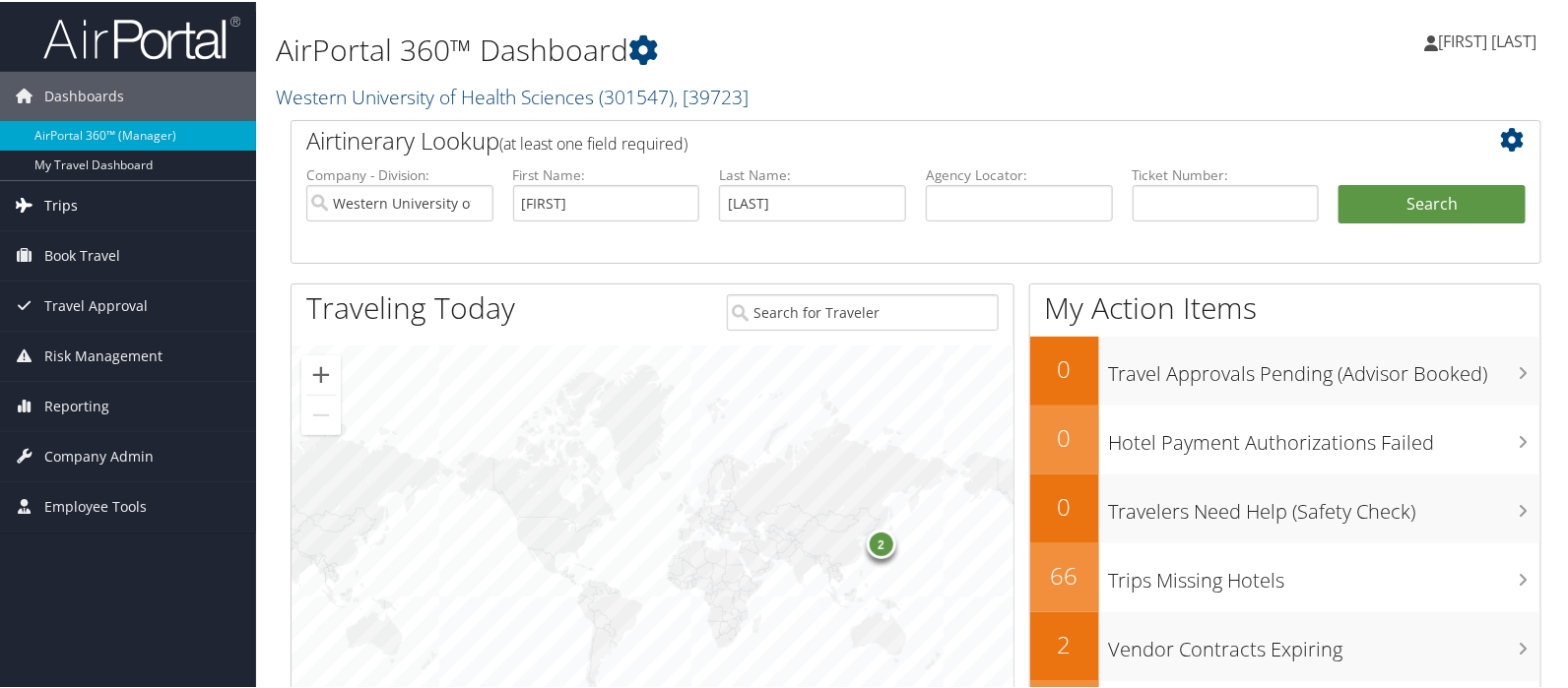 click on "Trips" at bounding box center (61, 204) 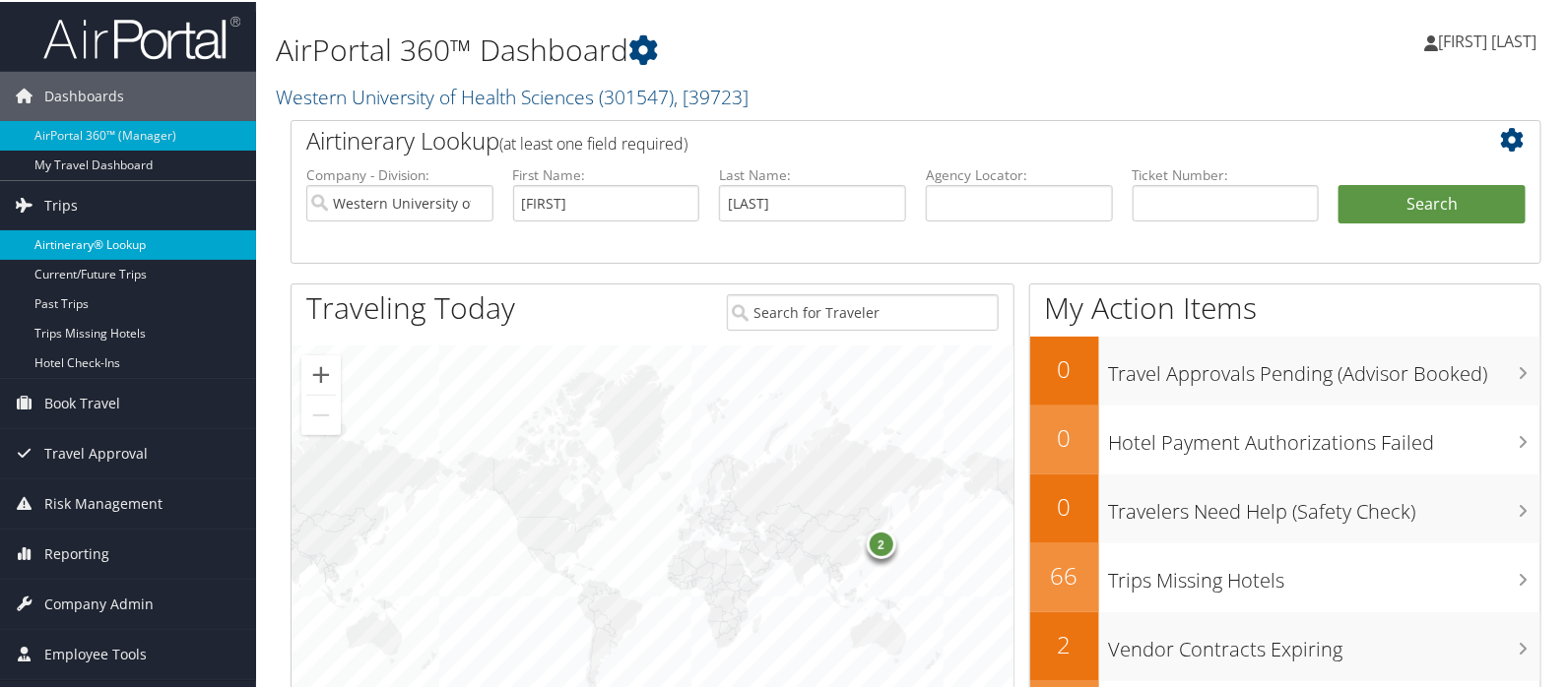 click on "Airtinerary® Lookup" at bounding box center (128, 243) 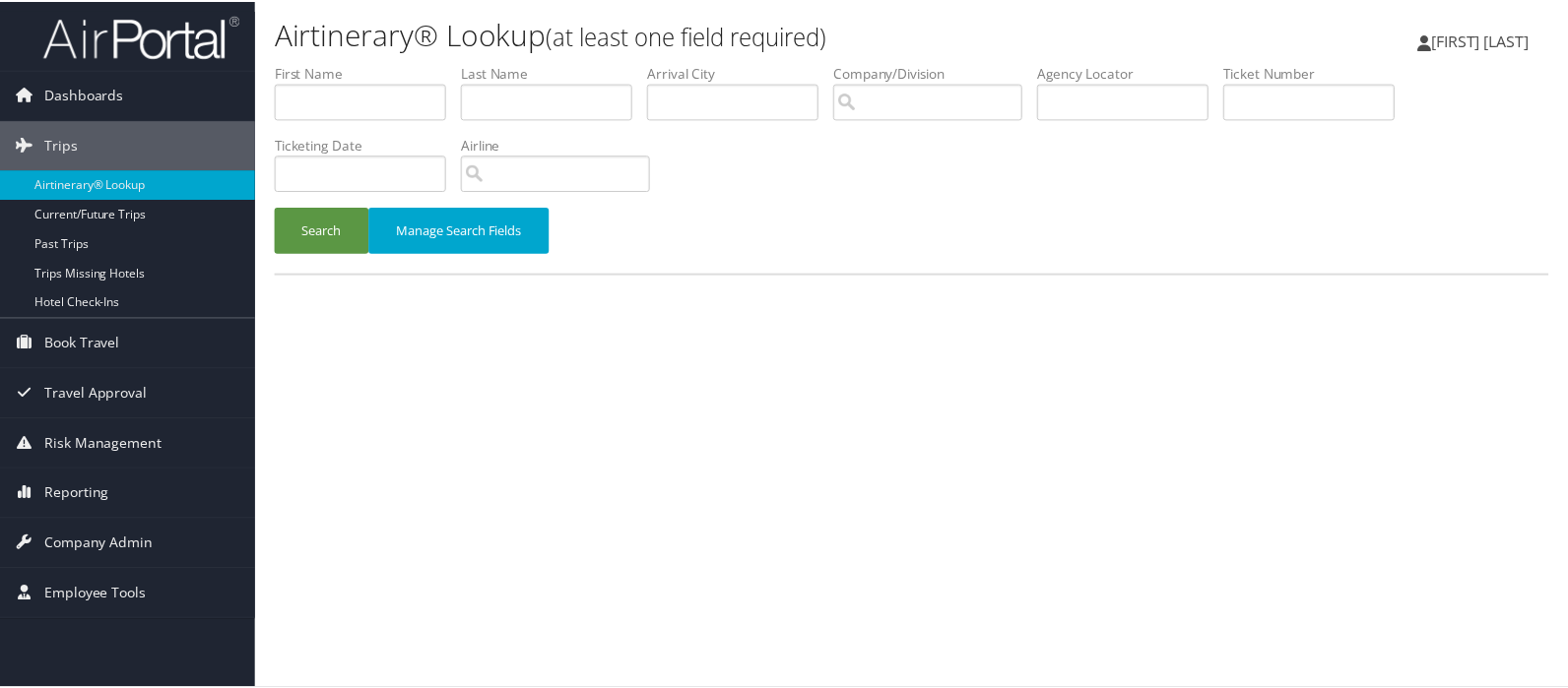 scroll, scrollTop: 0, scrollLeft: 0, axis: both 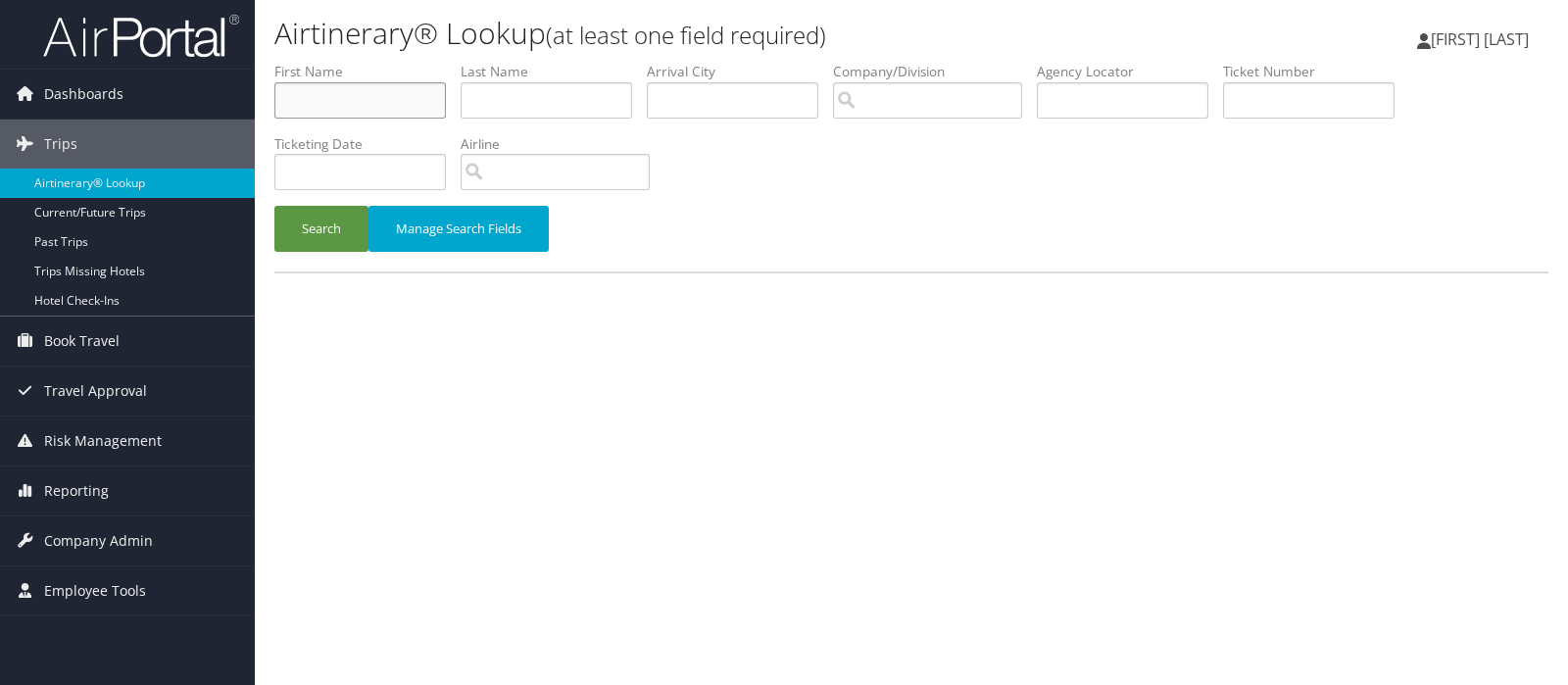 click at bounding box center (360, 100) 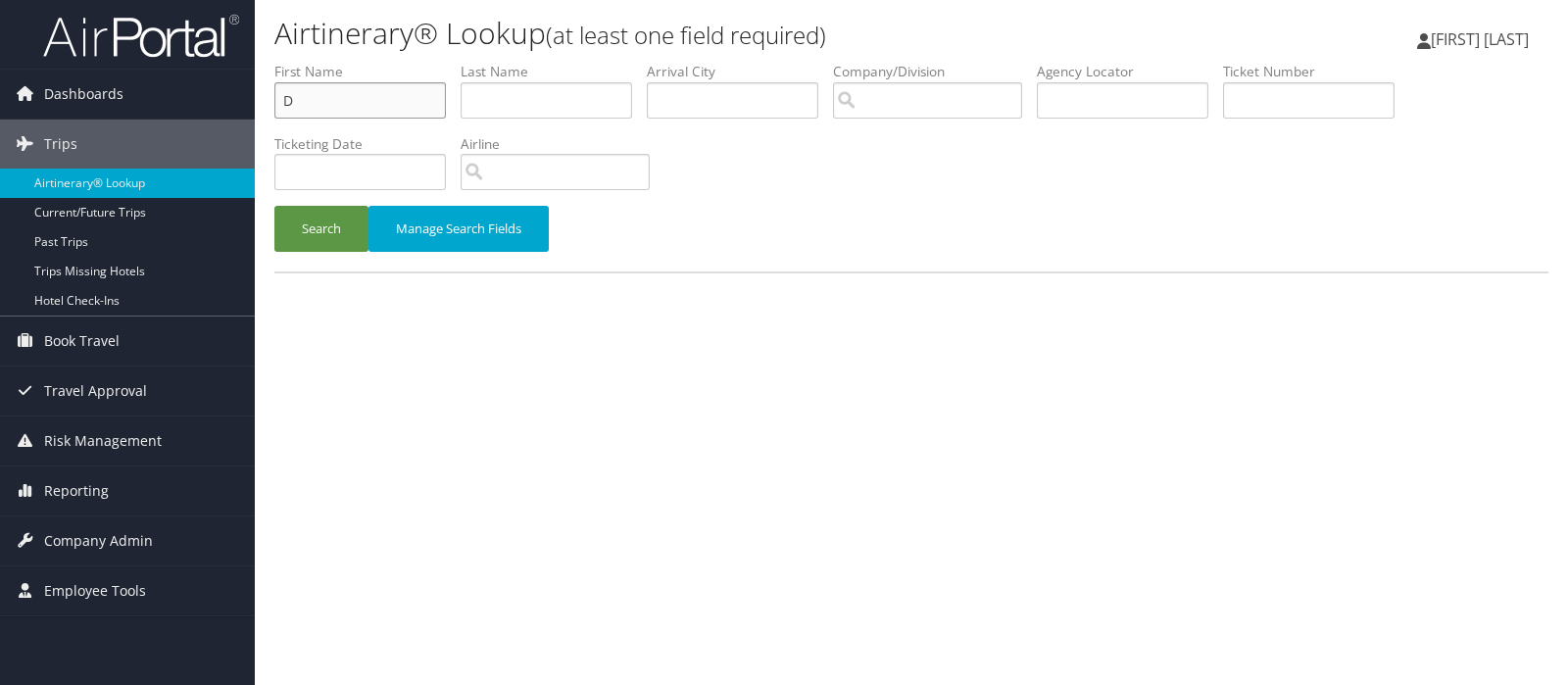 type on "D" 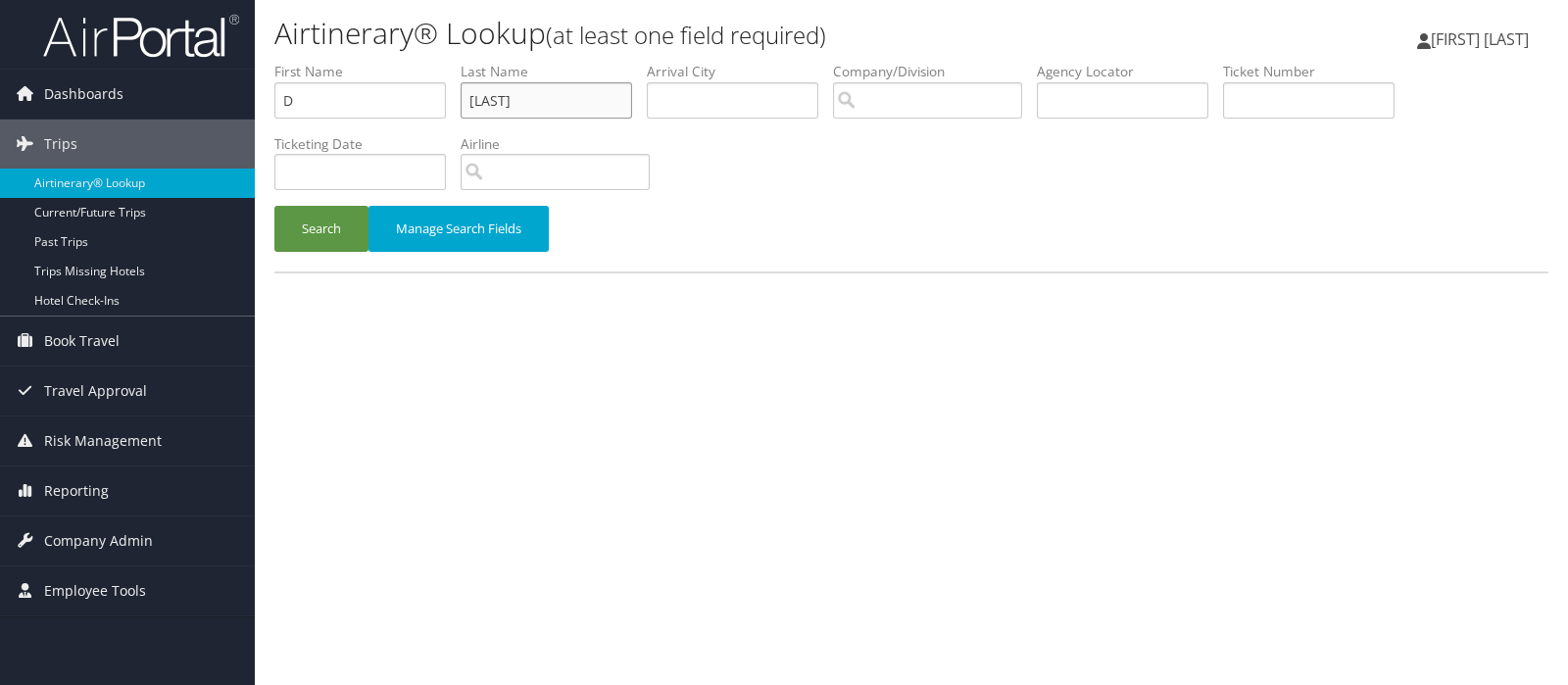 type on "Lacey" 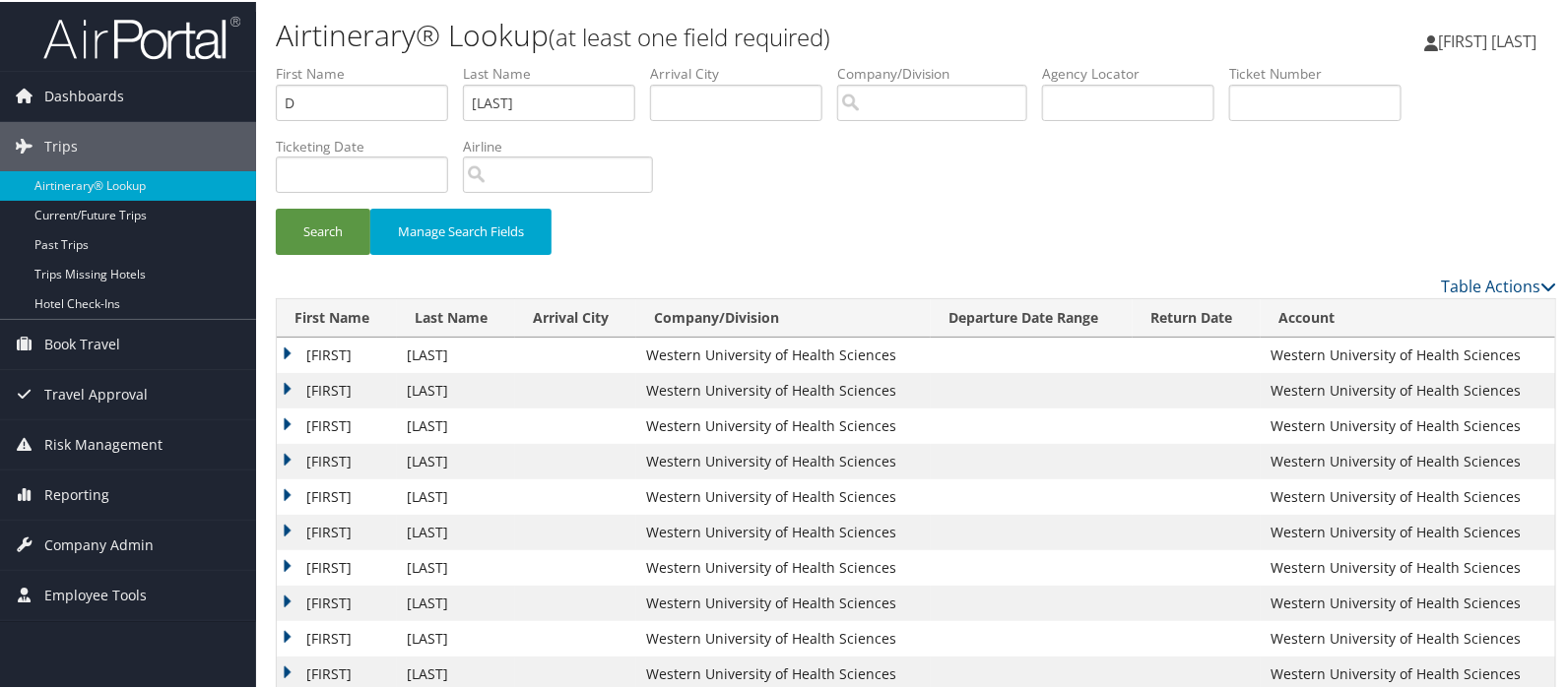 click on "Departure Date Range" at bounding box center [1031, 316] 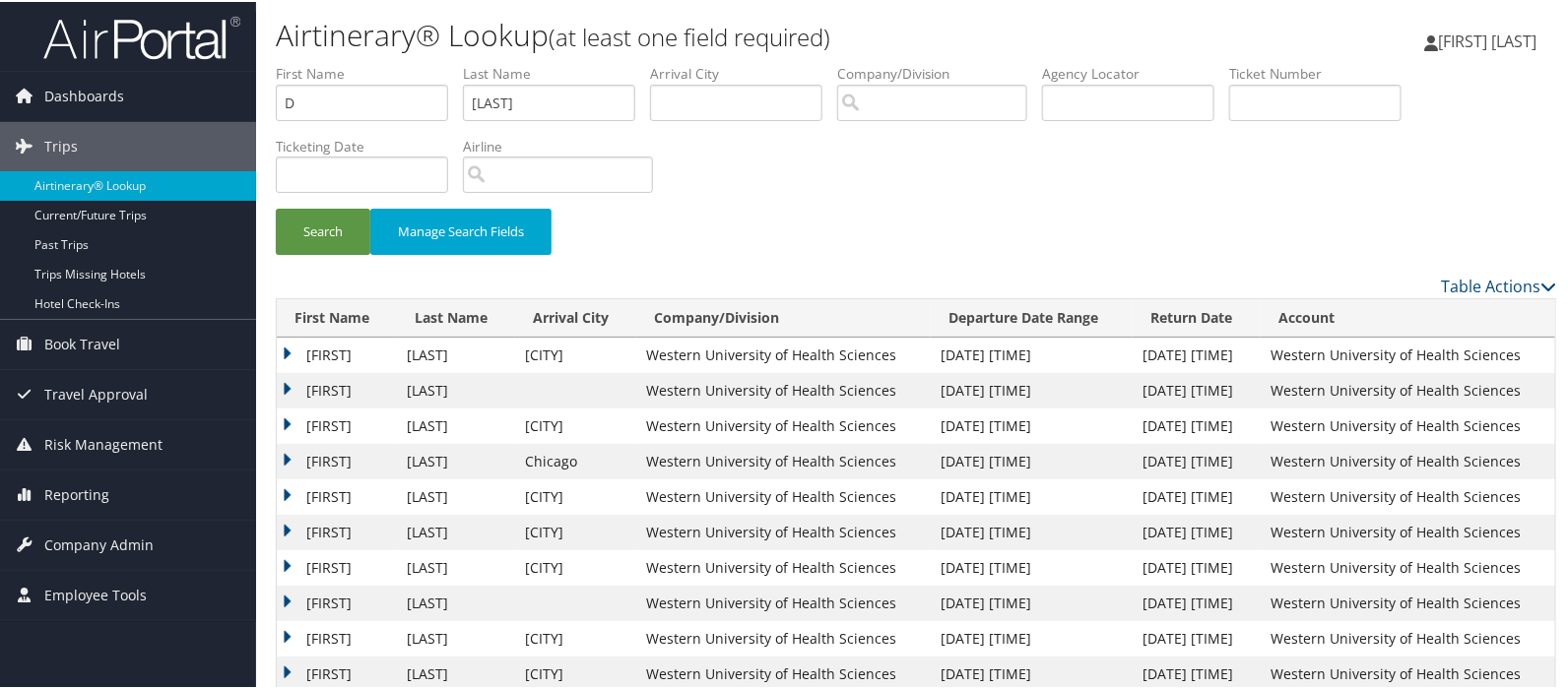 click on "Departure Date Range" at bounding box center (1031, 316) 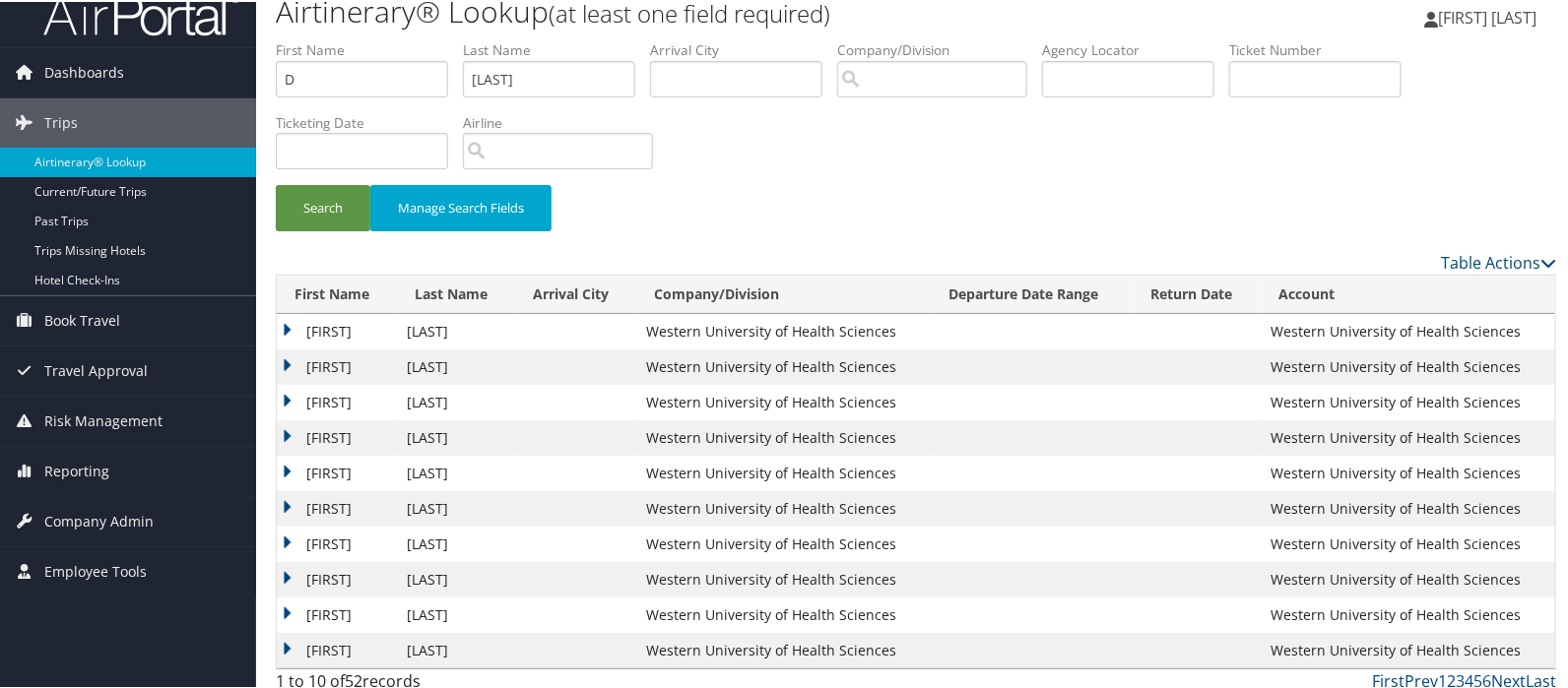 scroll, scrollTop: 35, scrollLeft: 0, axis: vertical 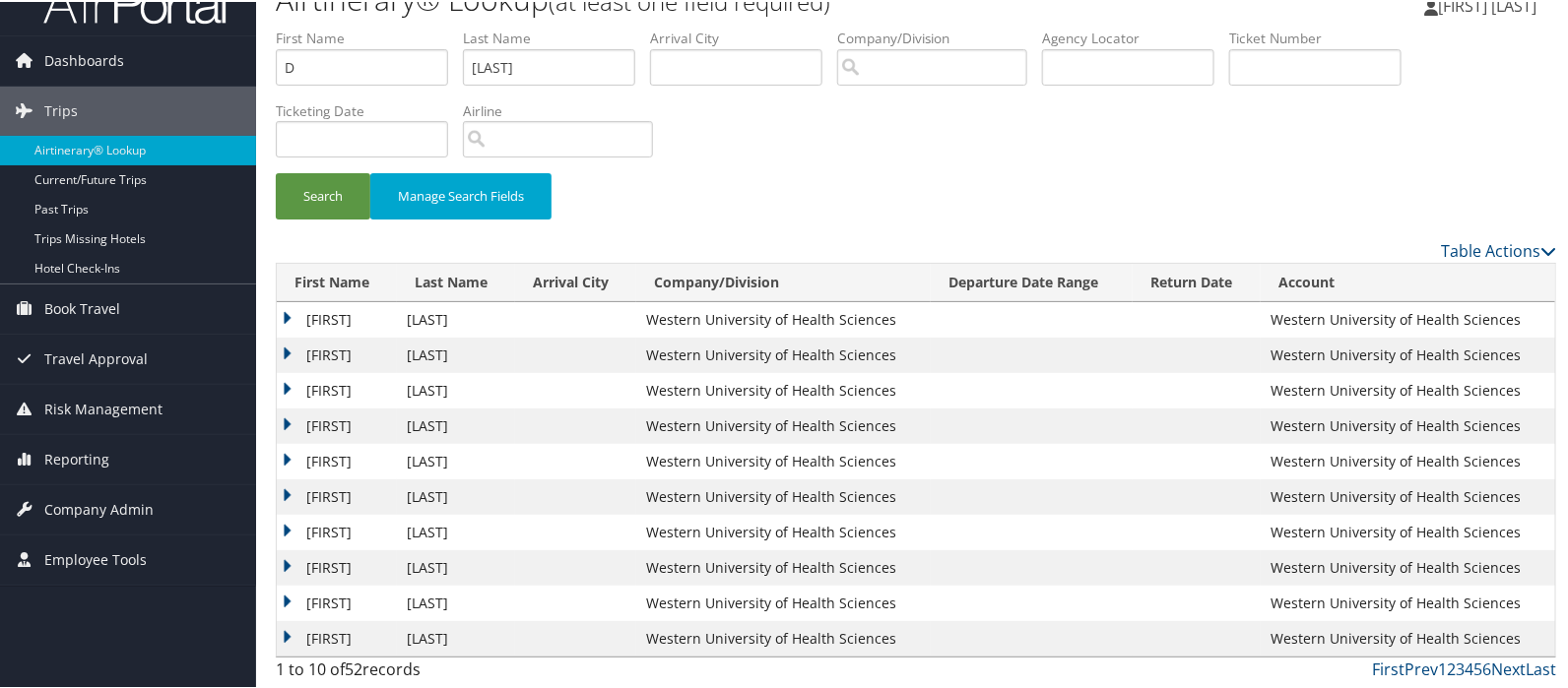 click on "Diana" at bounding box center [337, 318] 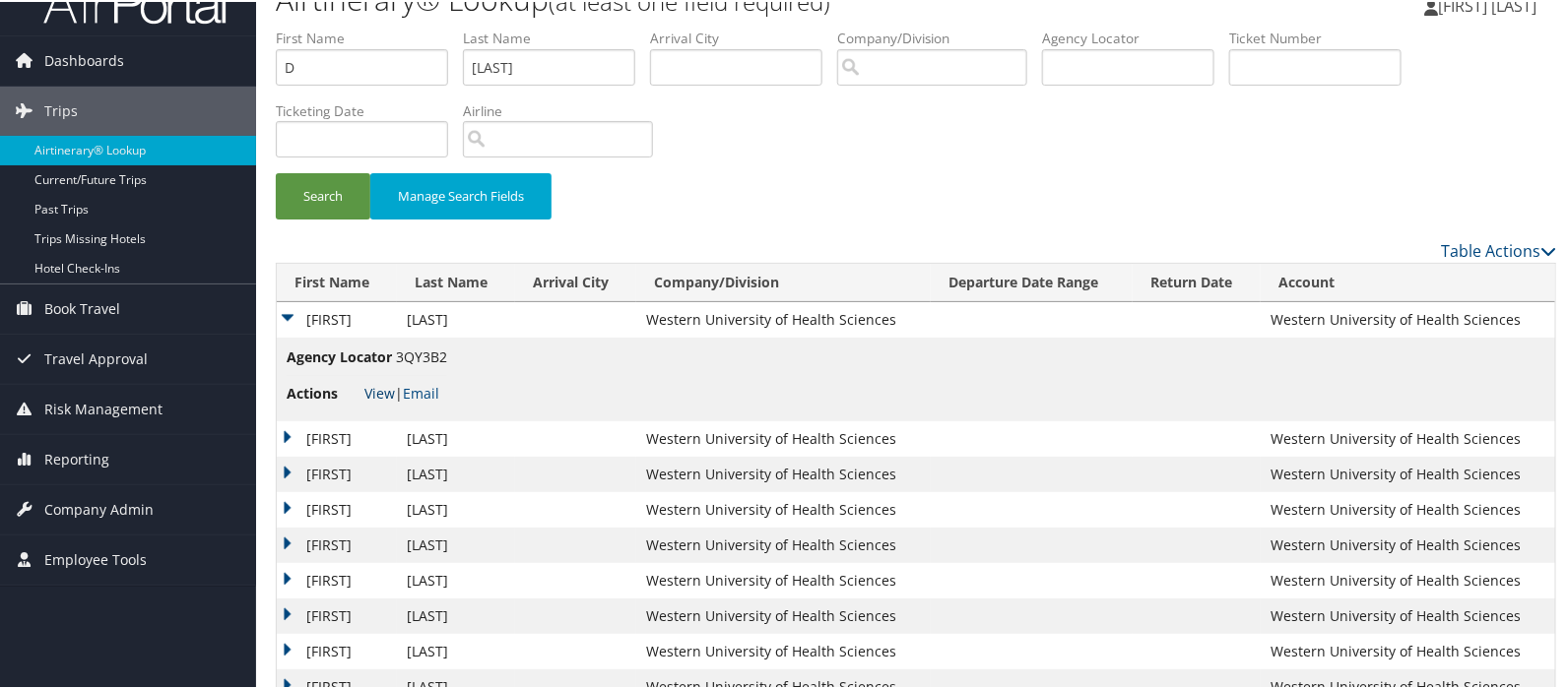 click on "View" at bounding box center (379, 391) 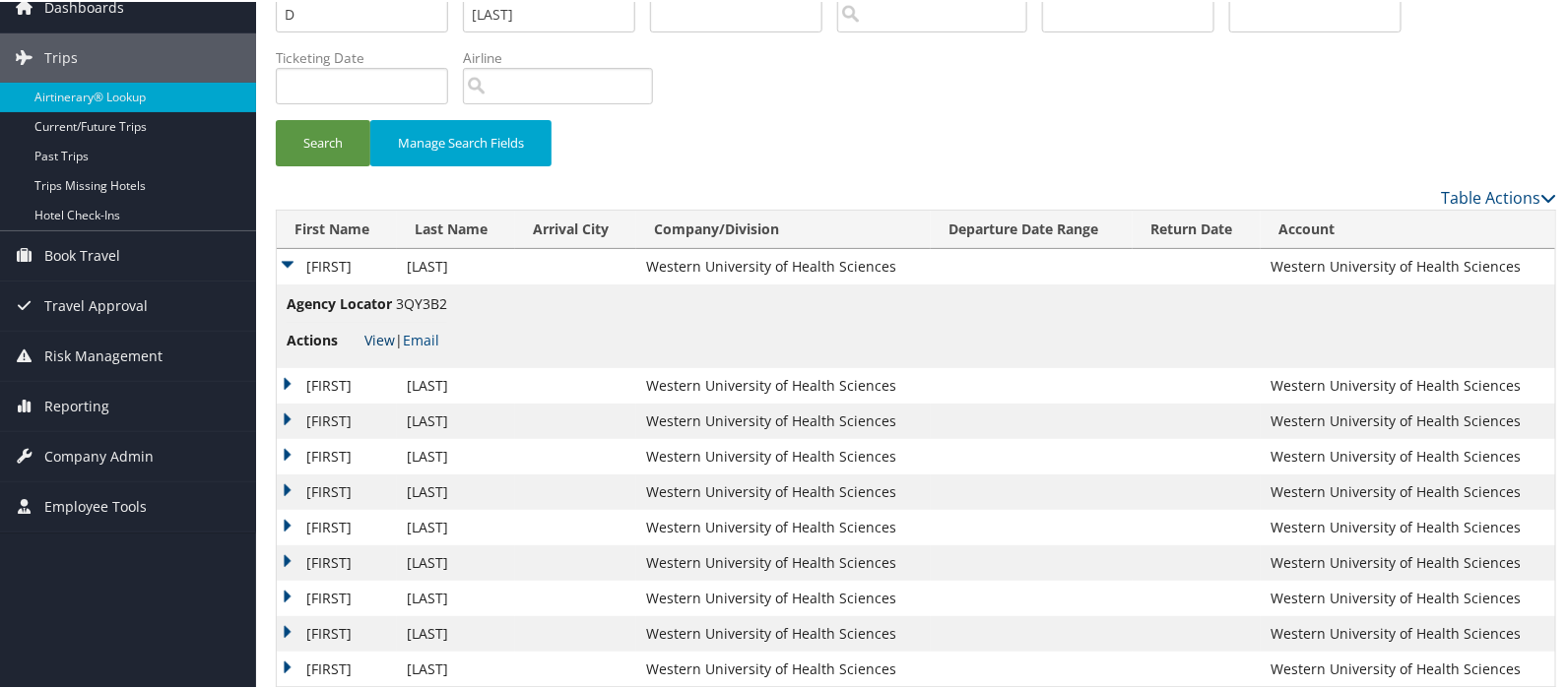 scroll, scrollTop: 118, scrollLeft: 0, axis: vertical 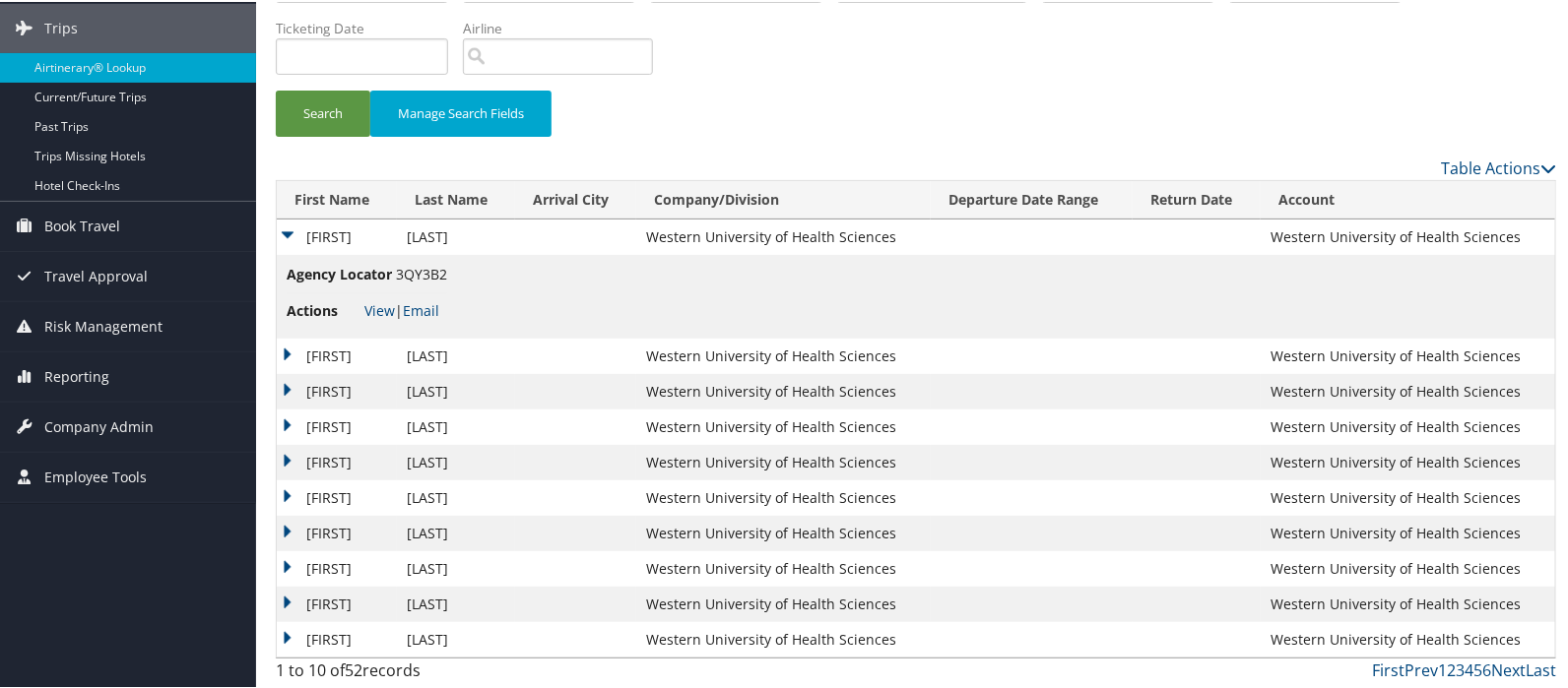 click on "Departure Date Range" at bounding box center (1031, 198) 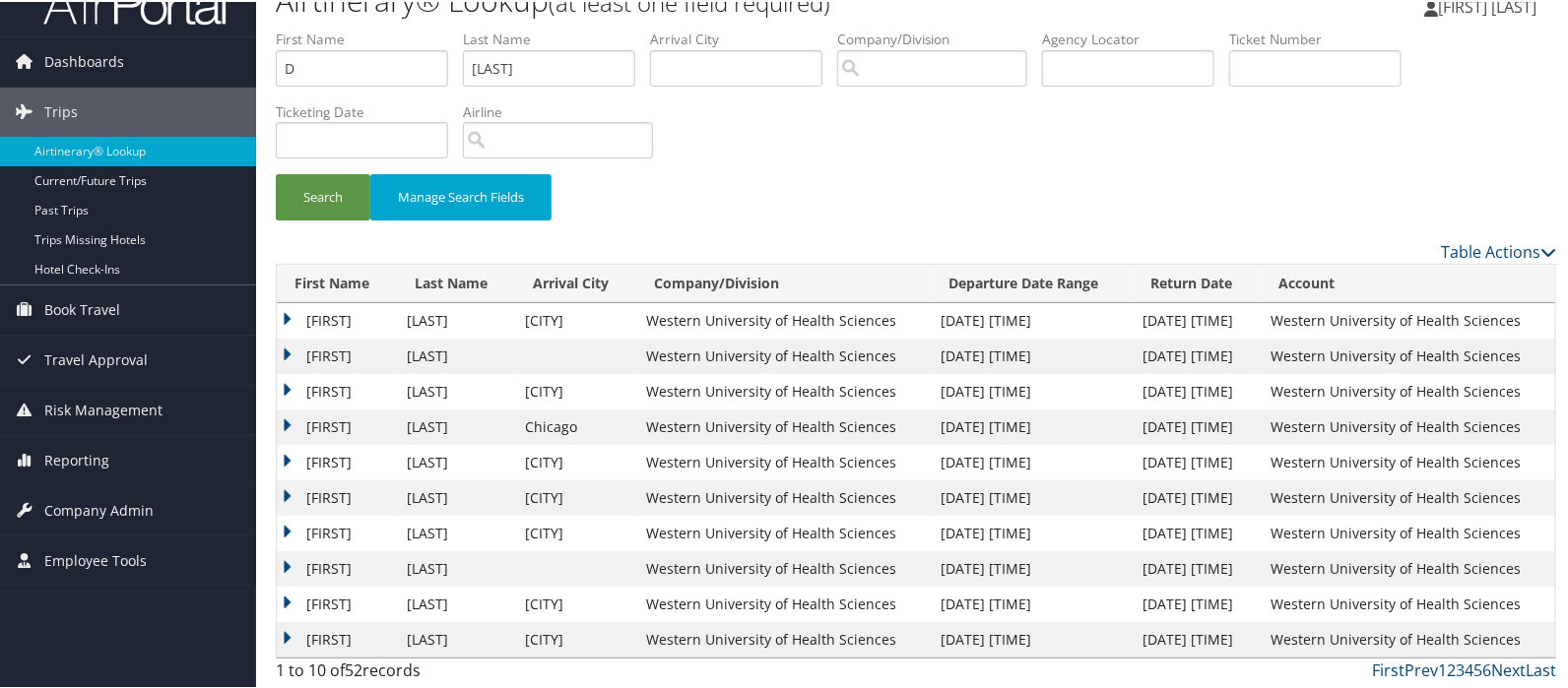 scroll, scrollTop: 35, scrollLeft: 0, axis: vertical 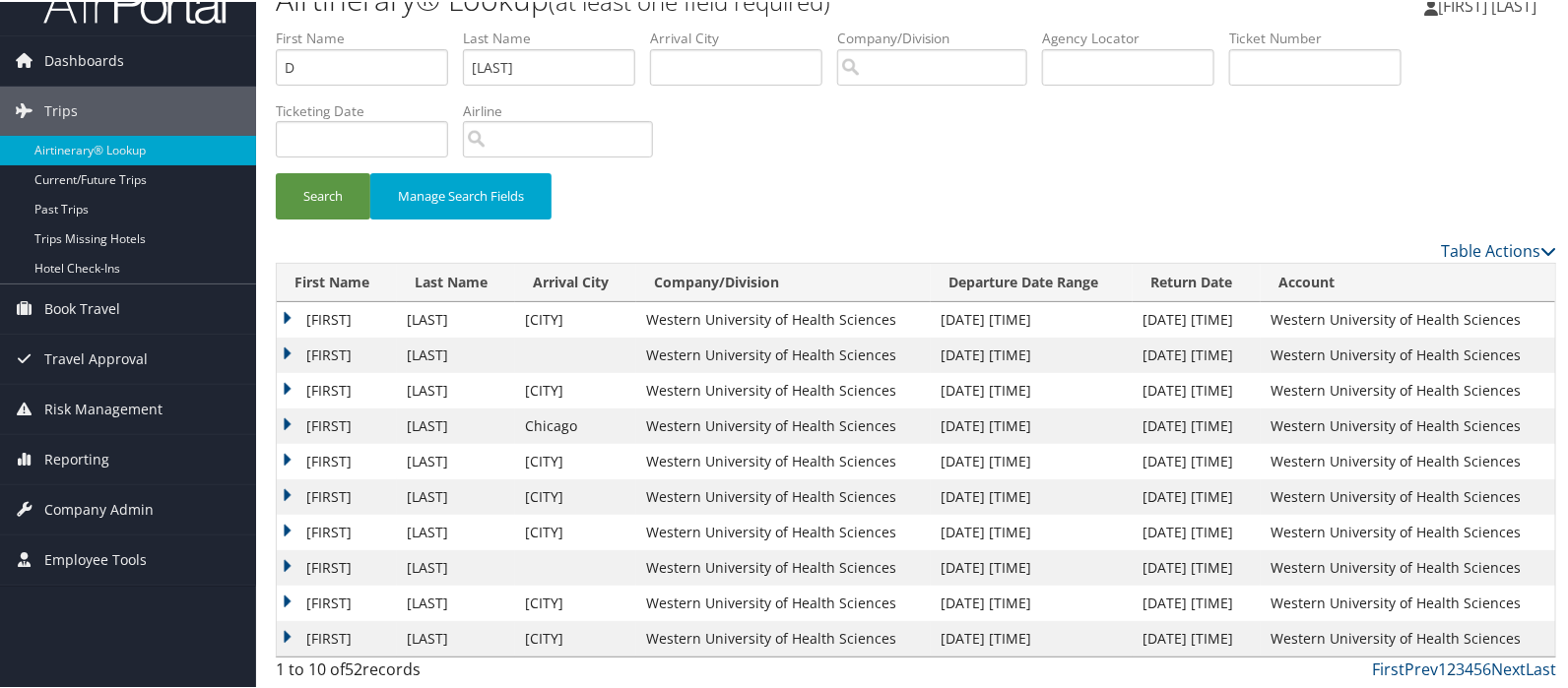 click on "2" at bounding box center [1451, 667] 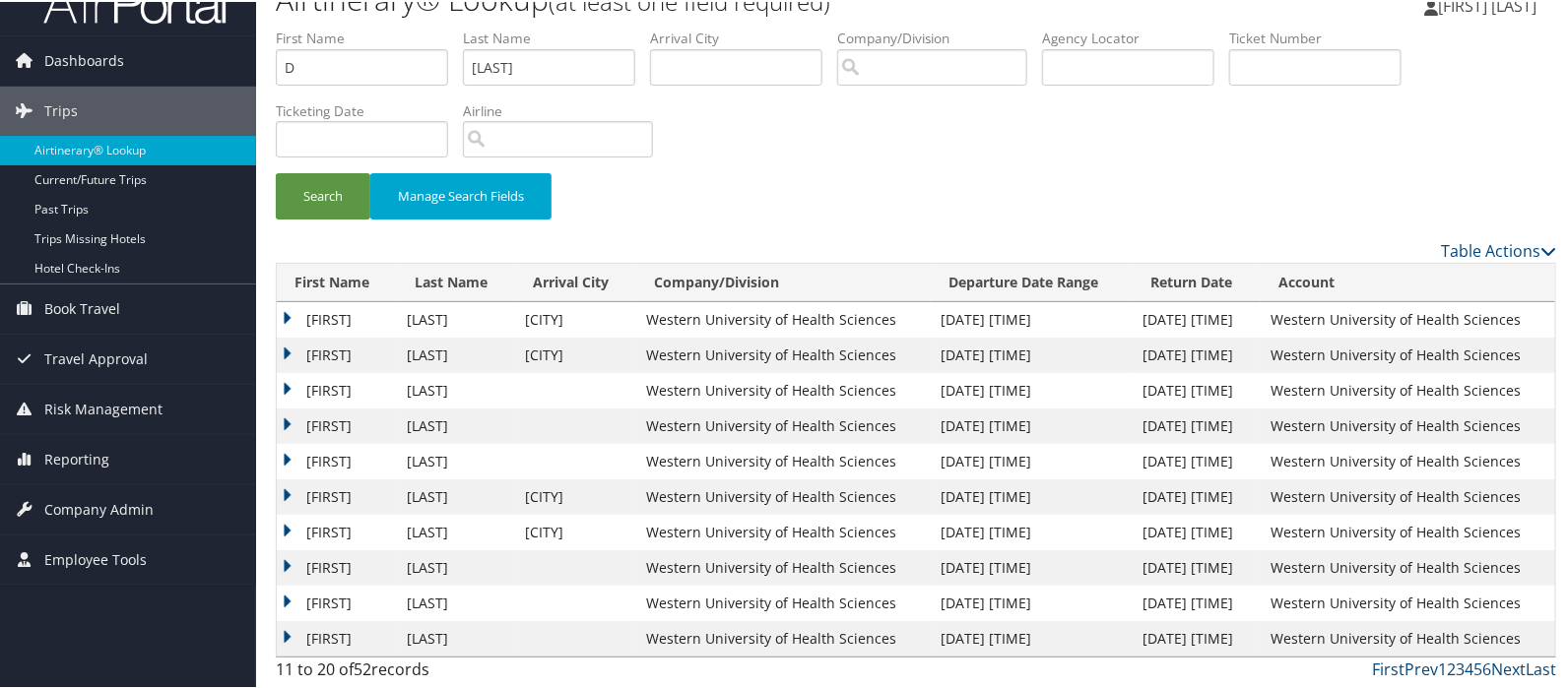 click on "3" at bounding box center [1460, 667] 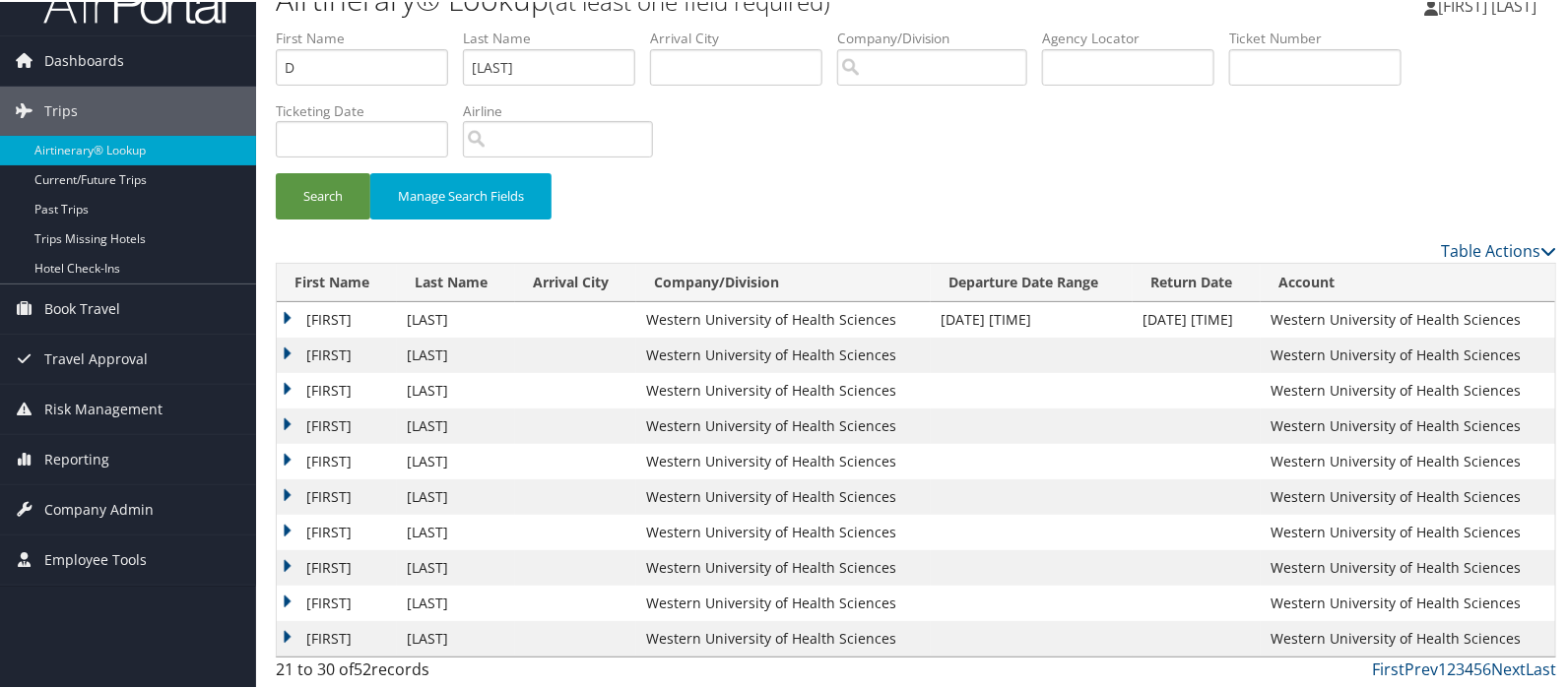 click on "4" at bounding box center (1469, 667) 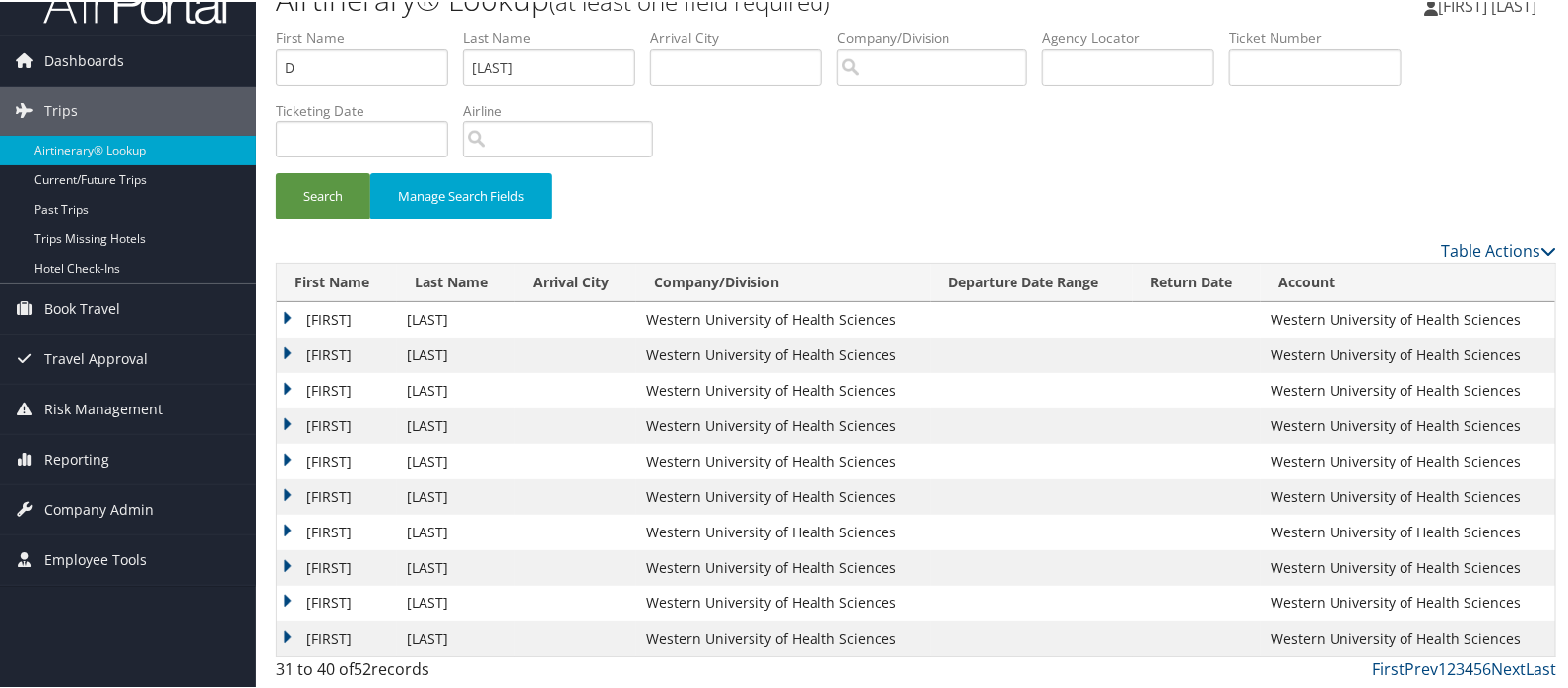 click on "4" at bounding box center [1469, 667] 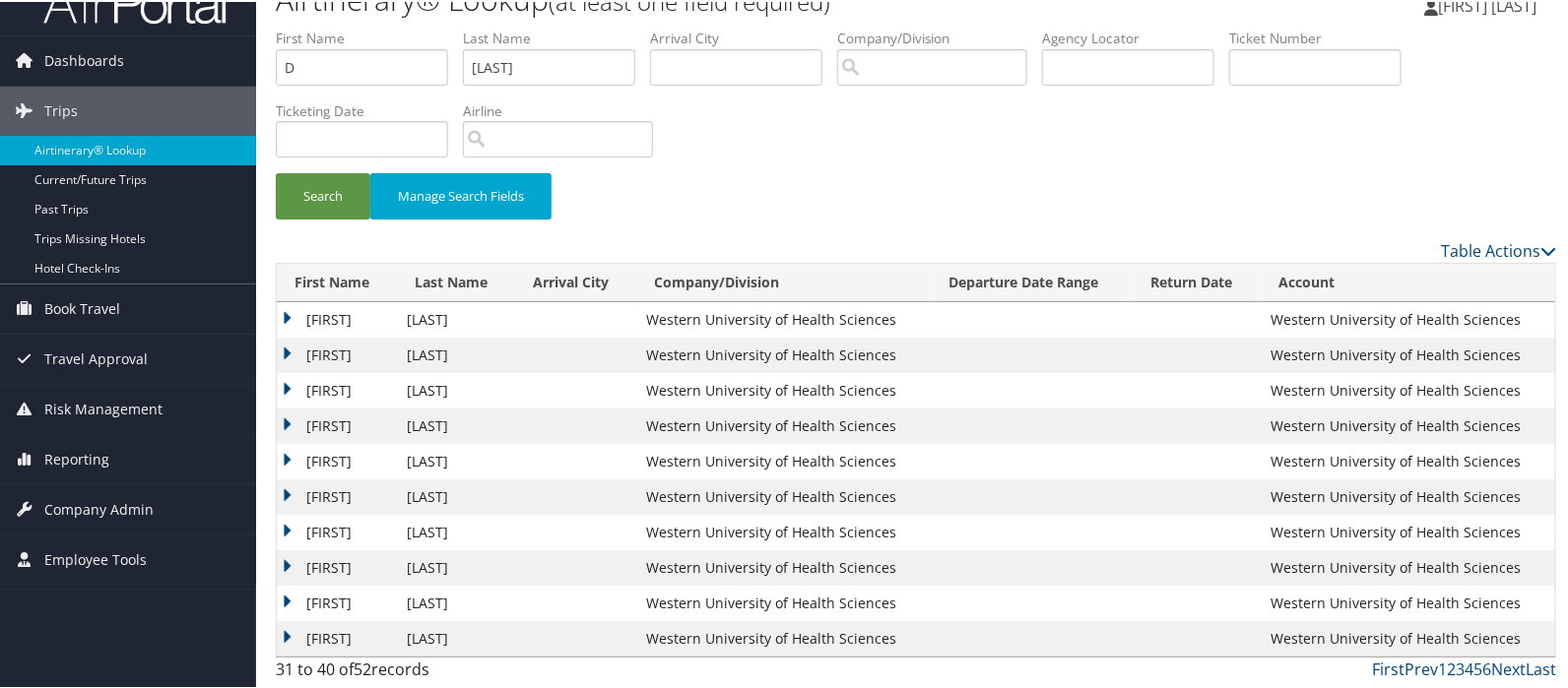 click on "Search Manage Search Fields" at bounding box center [916, 132] 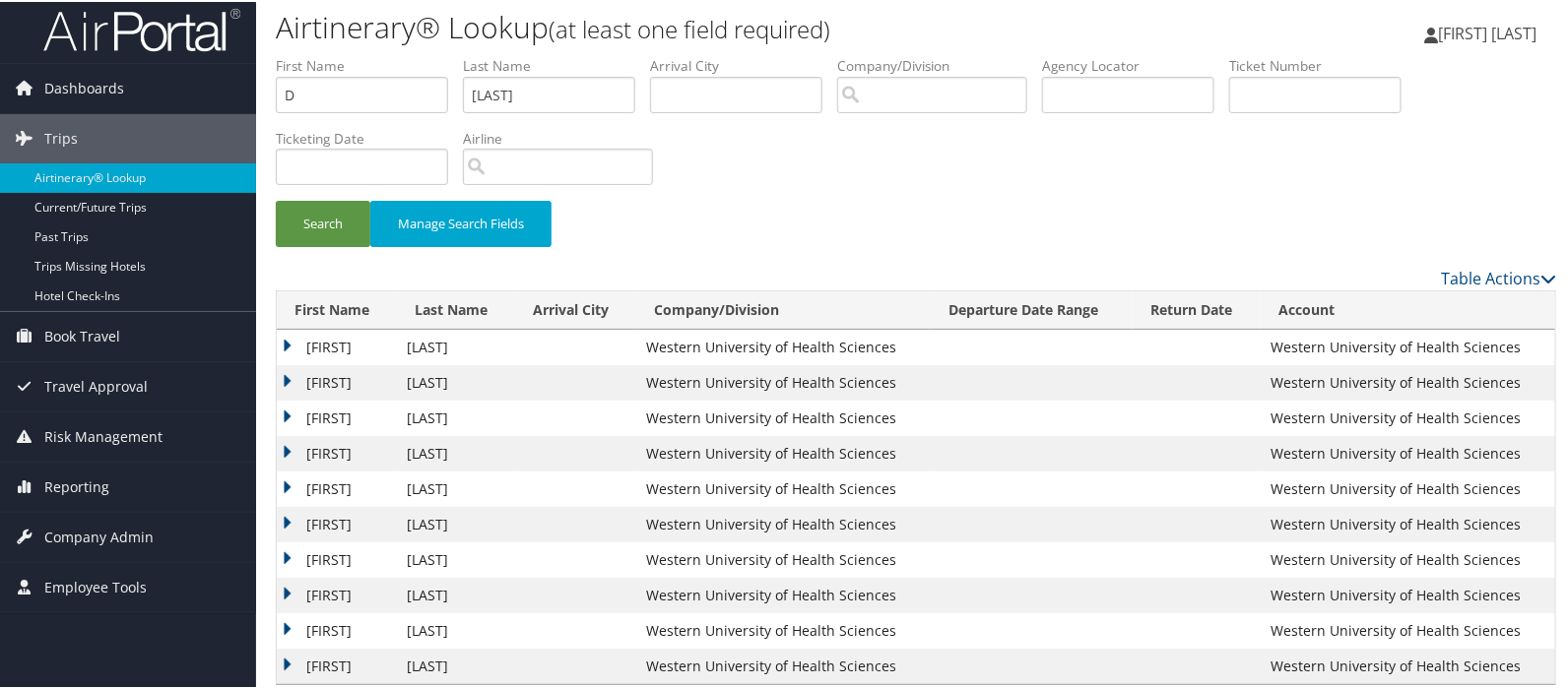 scroll, scrollTop: 0, scrollLeft: 0, axis: both 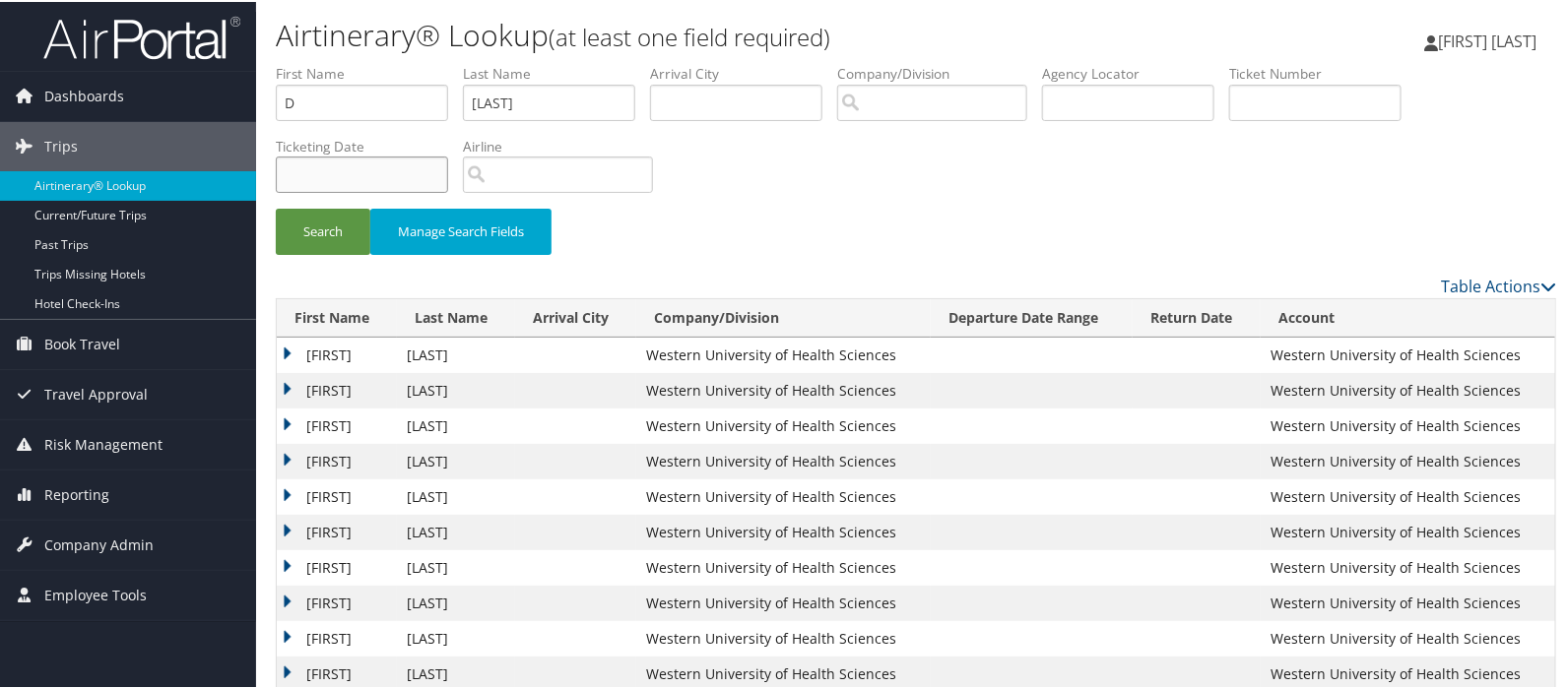 click at bounding box center (361, 172) 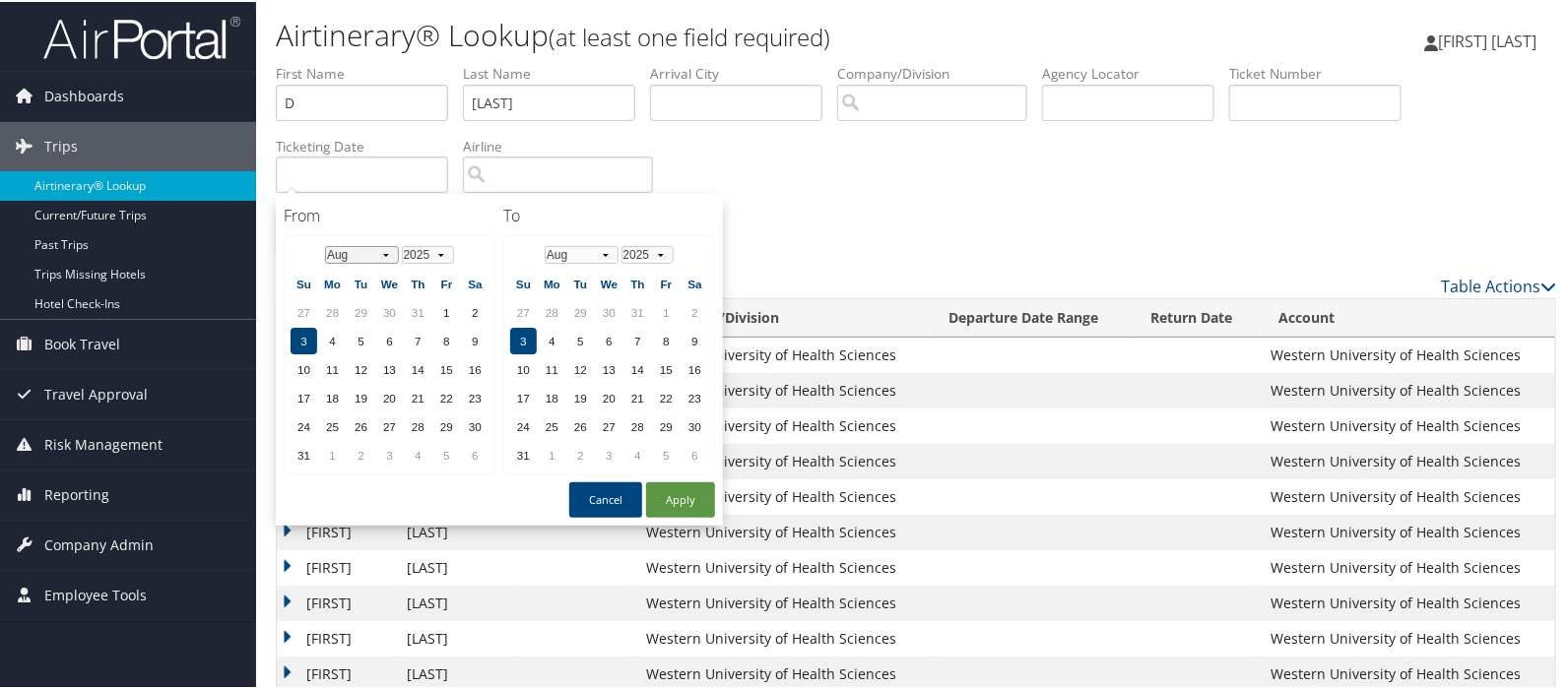 click on "Jan Feb Mar Apr May Jun Jul Aug Sep Oct Nov Dec" at bounding box center [361, 253] 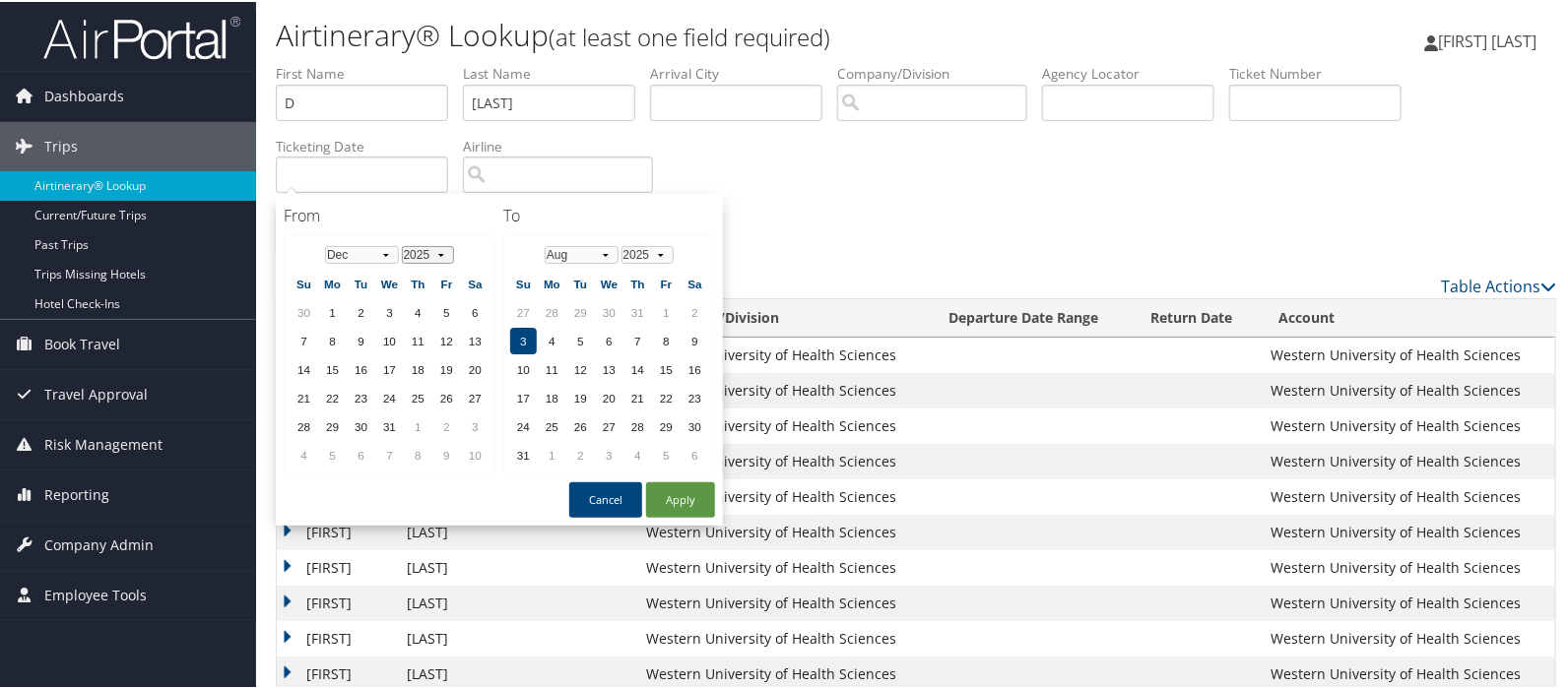 click on "1975 1976 1977 1978 1979 1980 1981 1982 1983 1984 1985 1986 1987 1988 1989 1990 1991 1992 1993 1994 1995 1996 1997 1998 1999 2000 2001 2002 2003 2004 2005 2006 2007 2008 2009 2010 2011 2012 2013 2014 2015 2016 2017 2018 2019 2020 2021 2022 2023 2024 2025 2026 2027 2028 2029 2030" at bounding box center [427, 253] 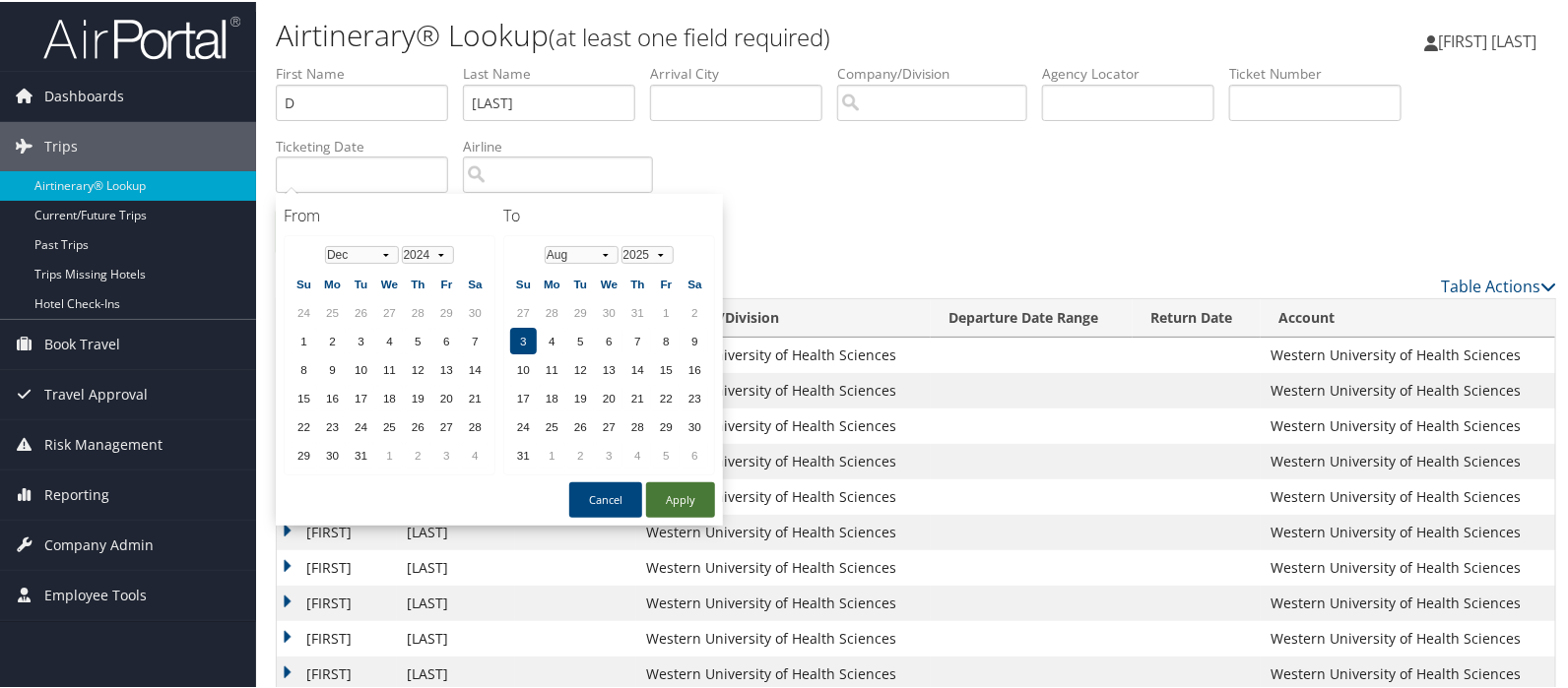 click on "Apply" at bounding box center (681, 498) 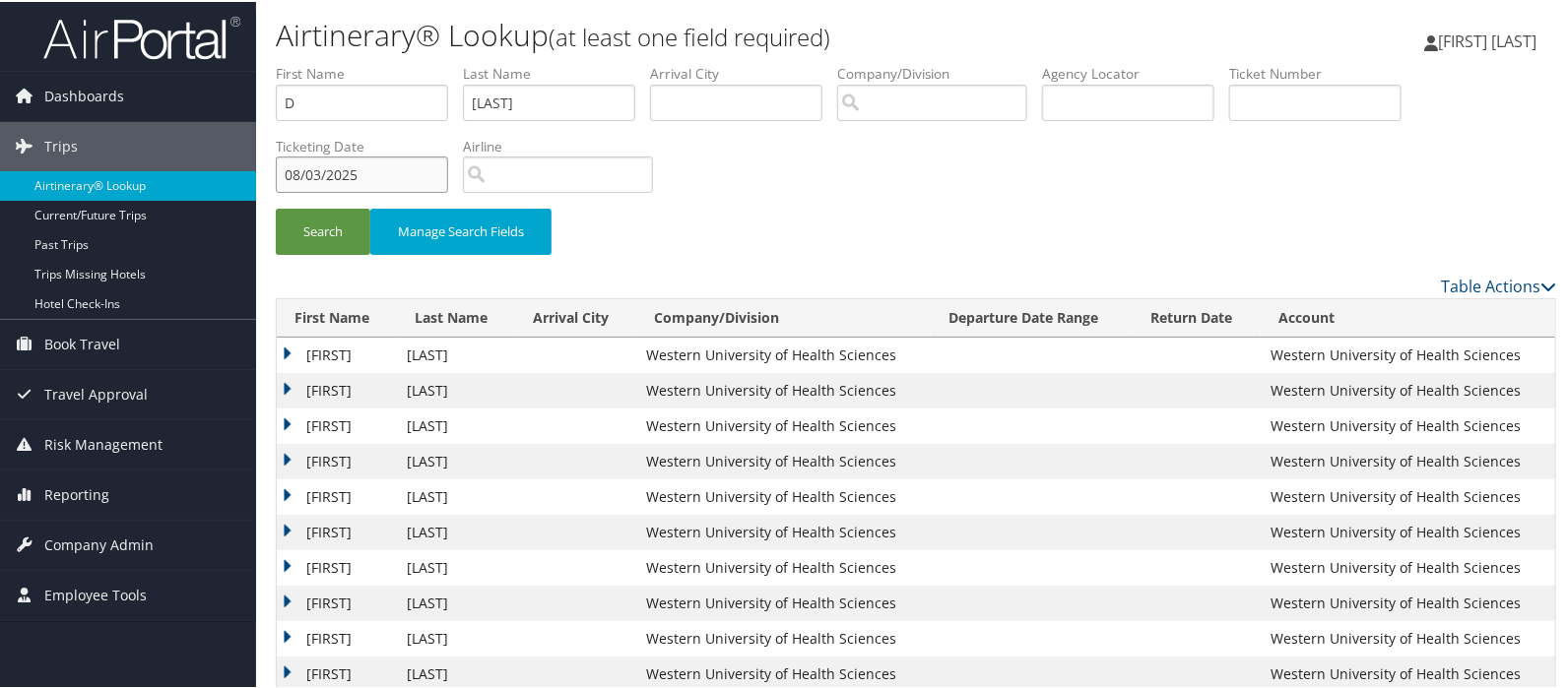 click on "08/03/2025" at bounding box center (361, 172) 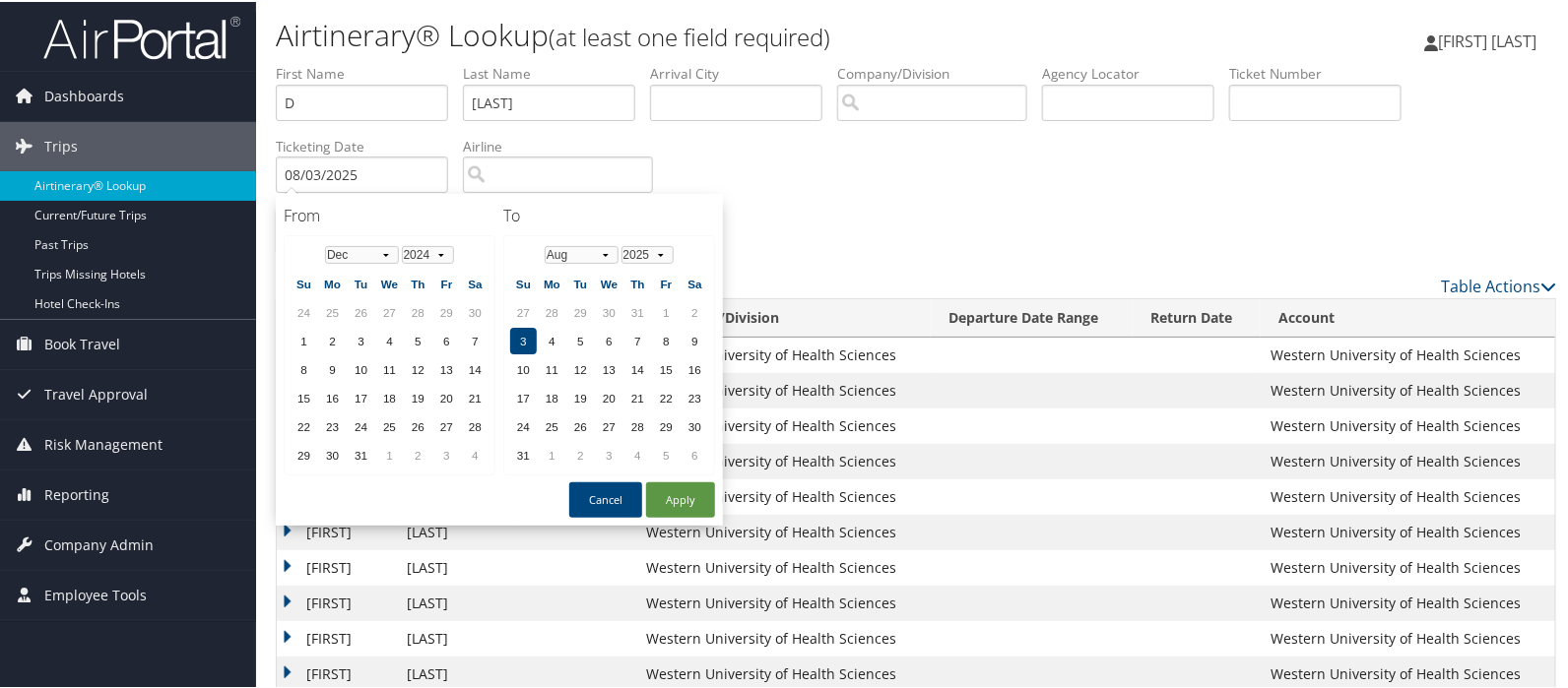 click on "Search Manage Search Fields" at bounding box center [916, 239] 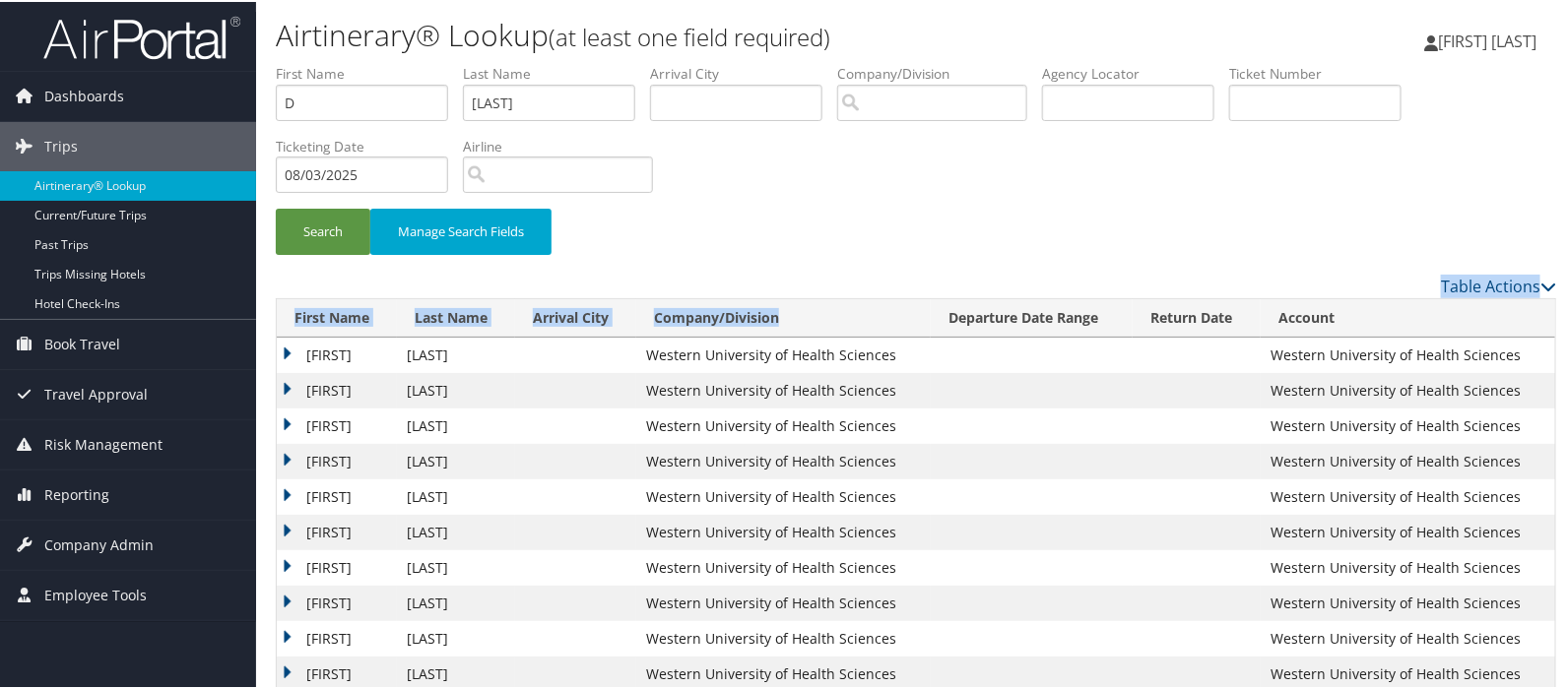 click on "Search Manage Search Fields" at bounding box center (916, 239) 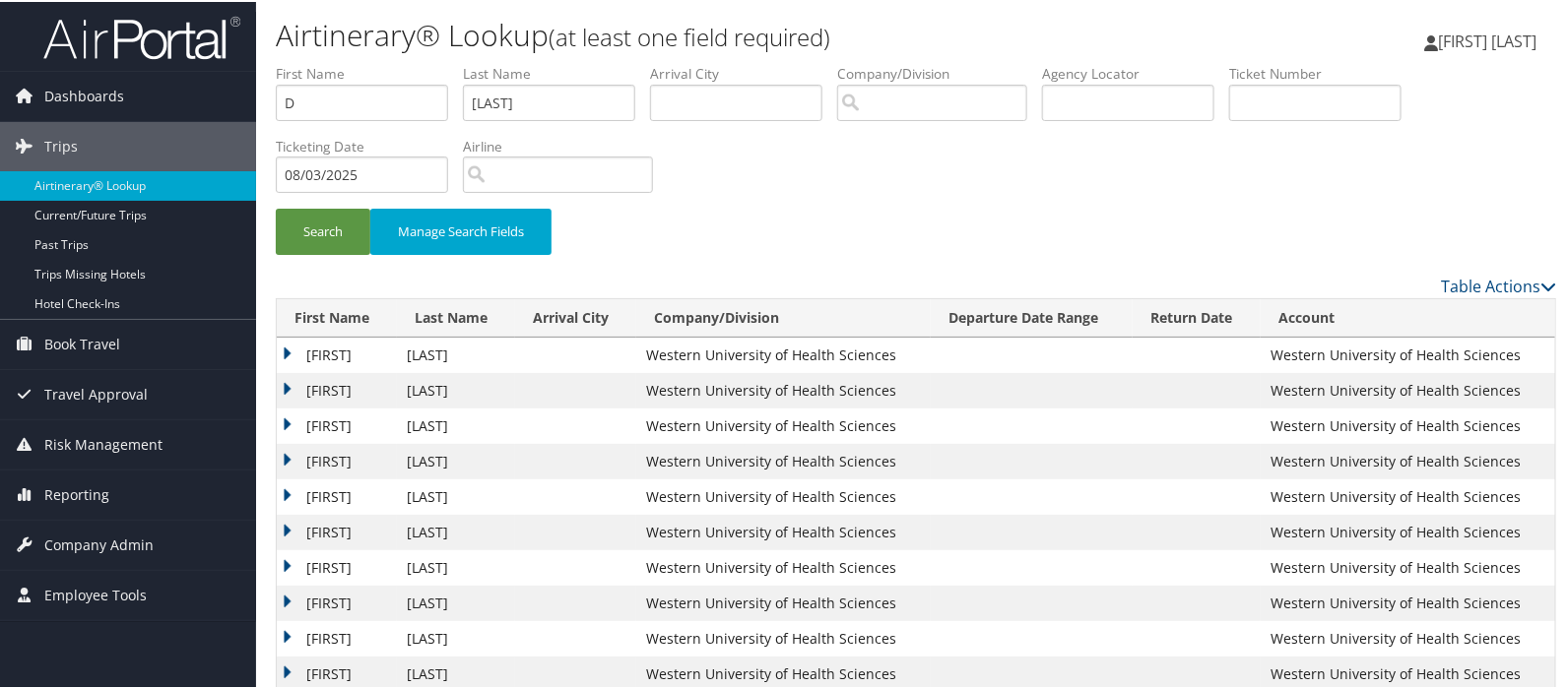 drag, startPoint x: 805, startPoint y: 243, endPoint x: 778, endPoint y: 204, distance: 47.434165 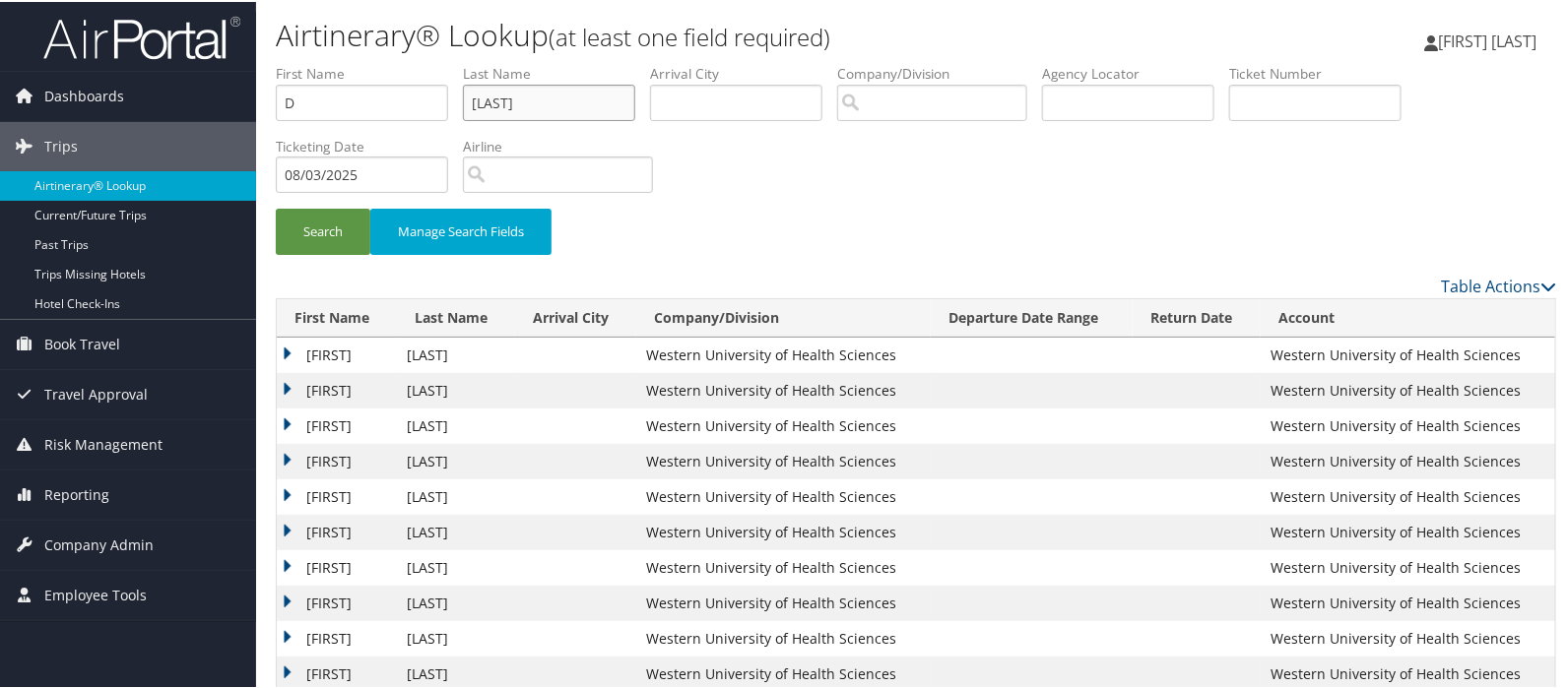 click on "Lacey" at bounding box center [549, 100] 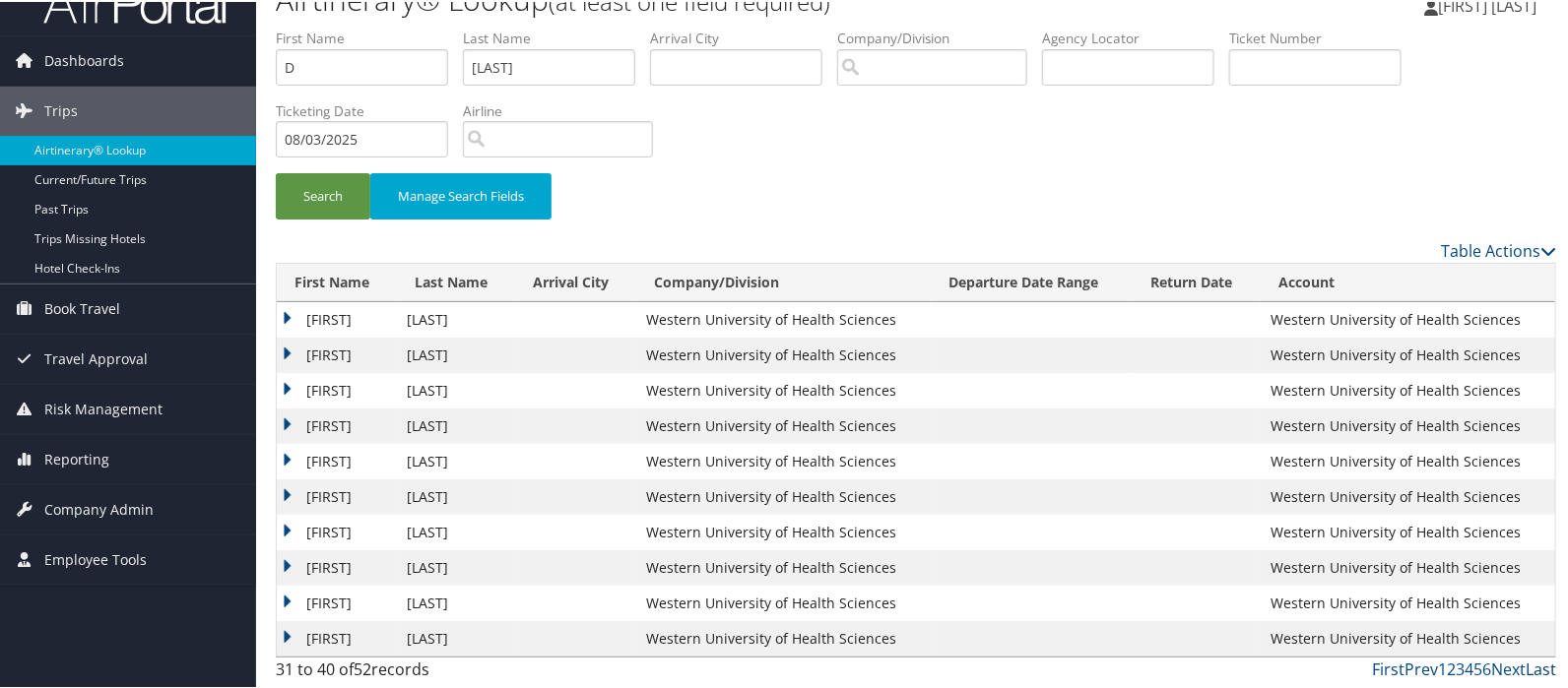 click on "Last" at bounding box center [1540, 667] 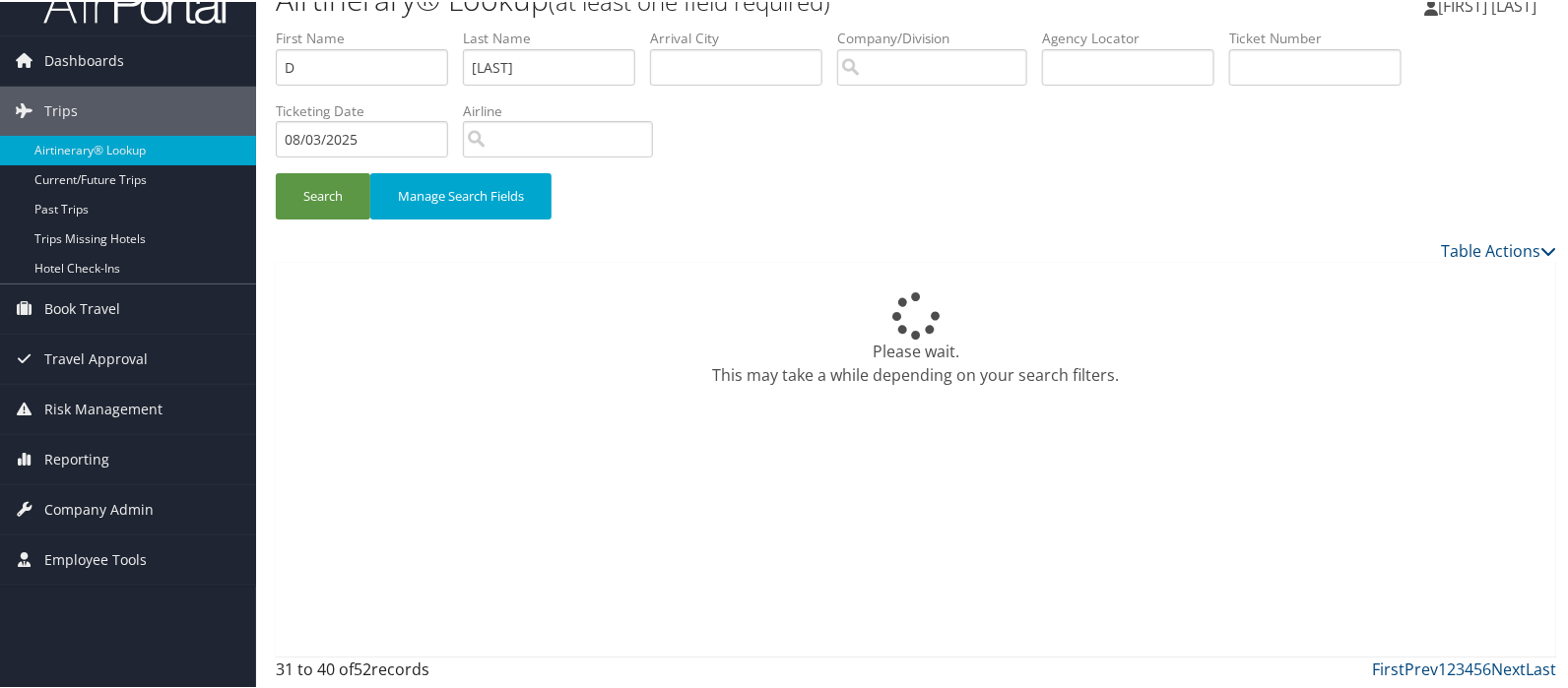 scroll, scrollTop: 0, scrollLeft: 0, axis: both 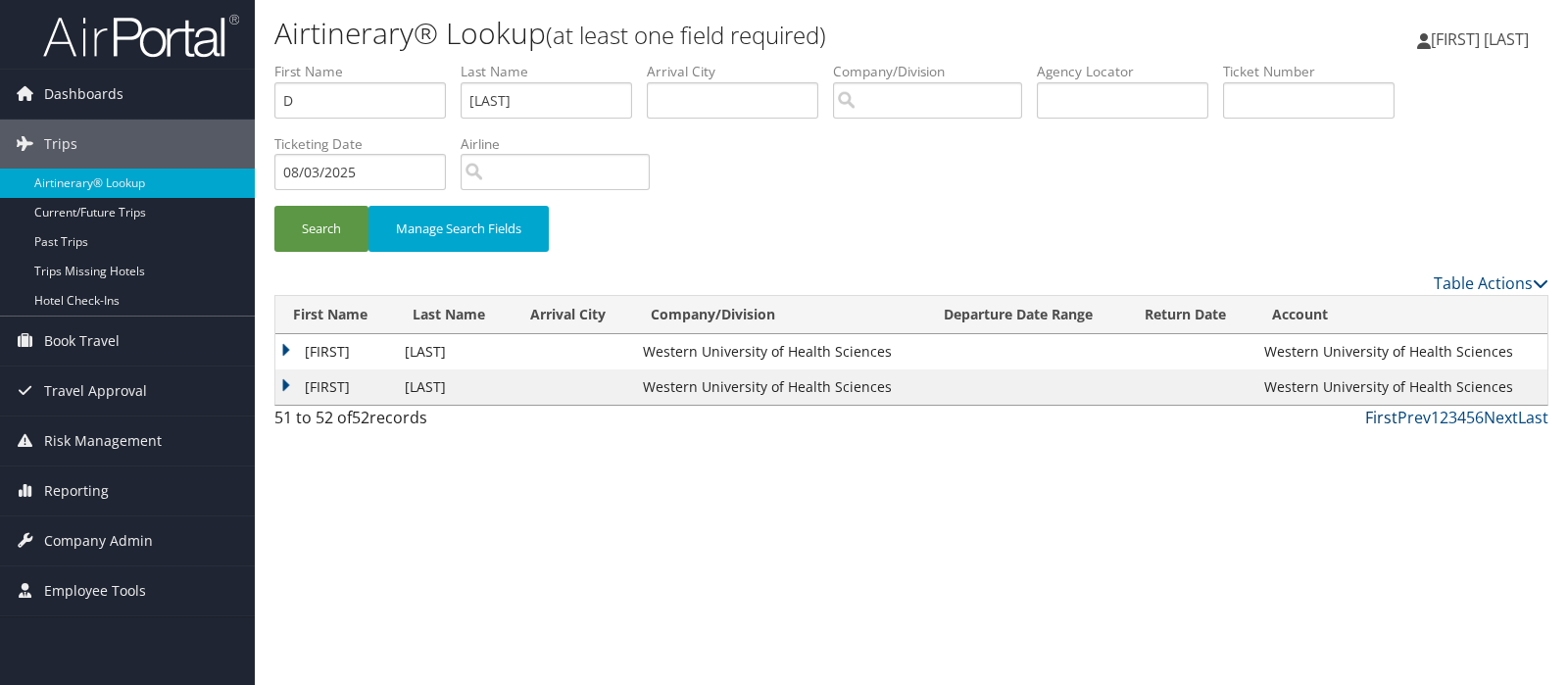 click on "First" at bounding box center (1381, 417) 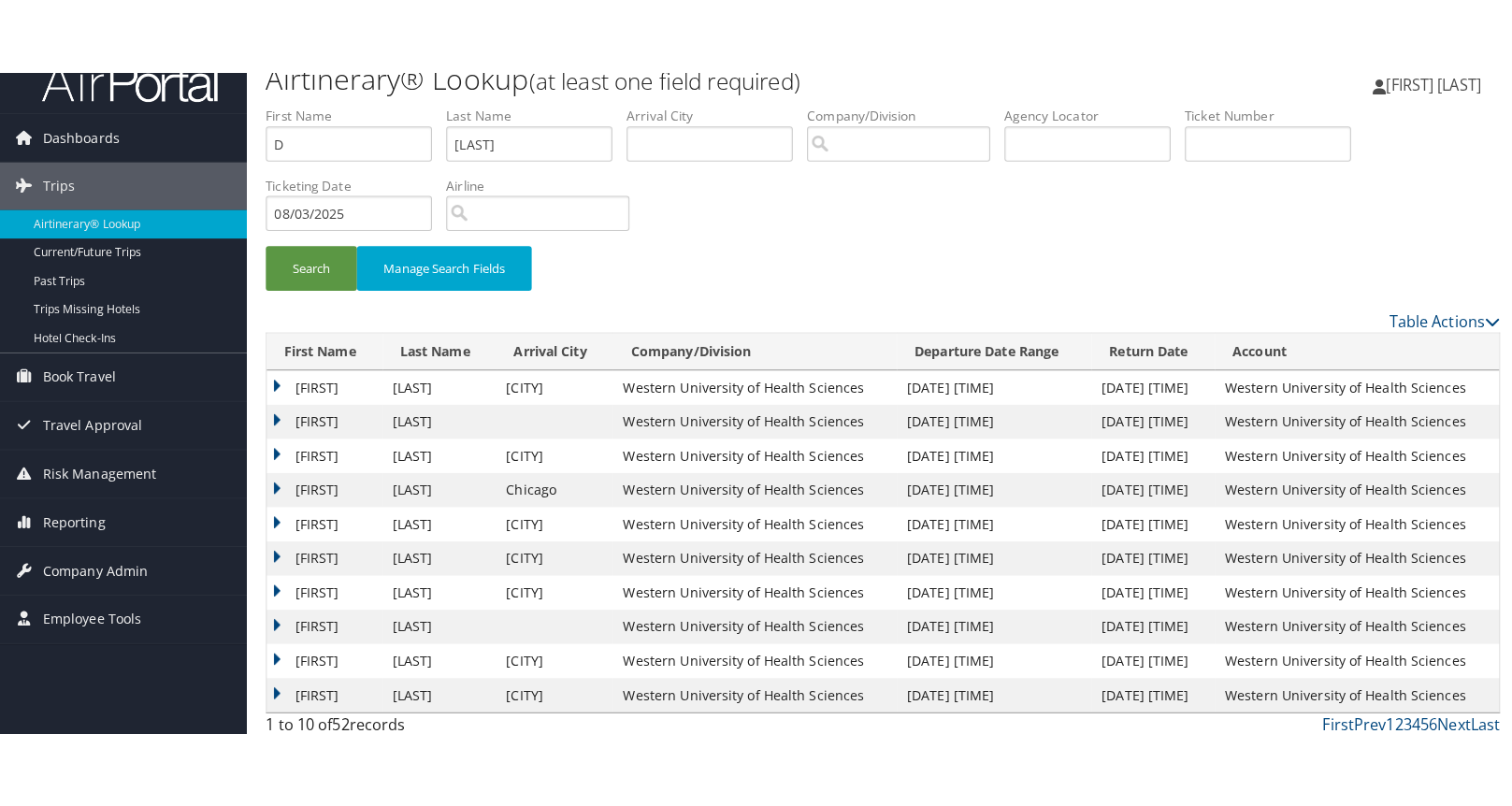 scroll, scrollTop: 0, scrollLeft: 0, axis: both 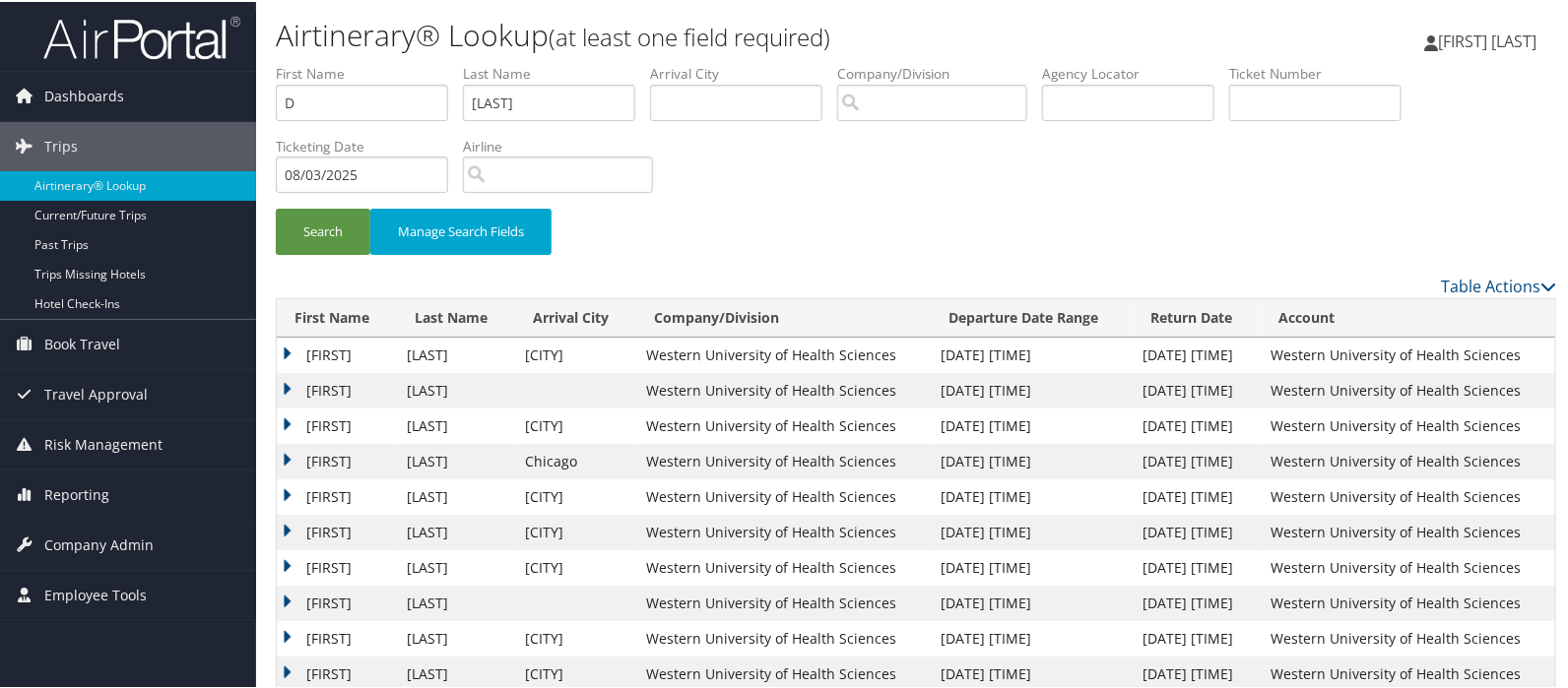 click on "Search Manage Search Fields" at bounding box center (916, 167) 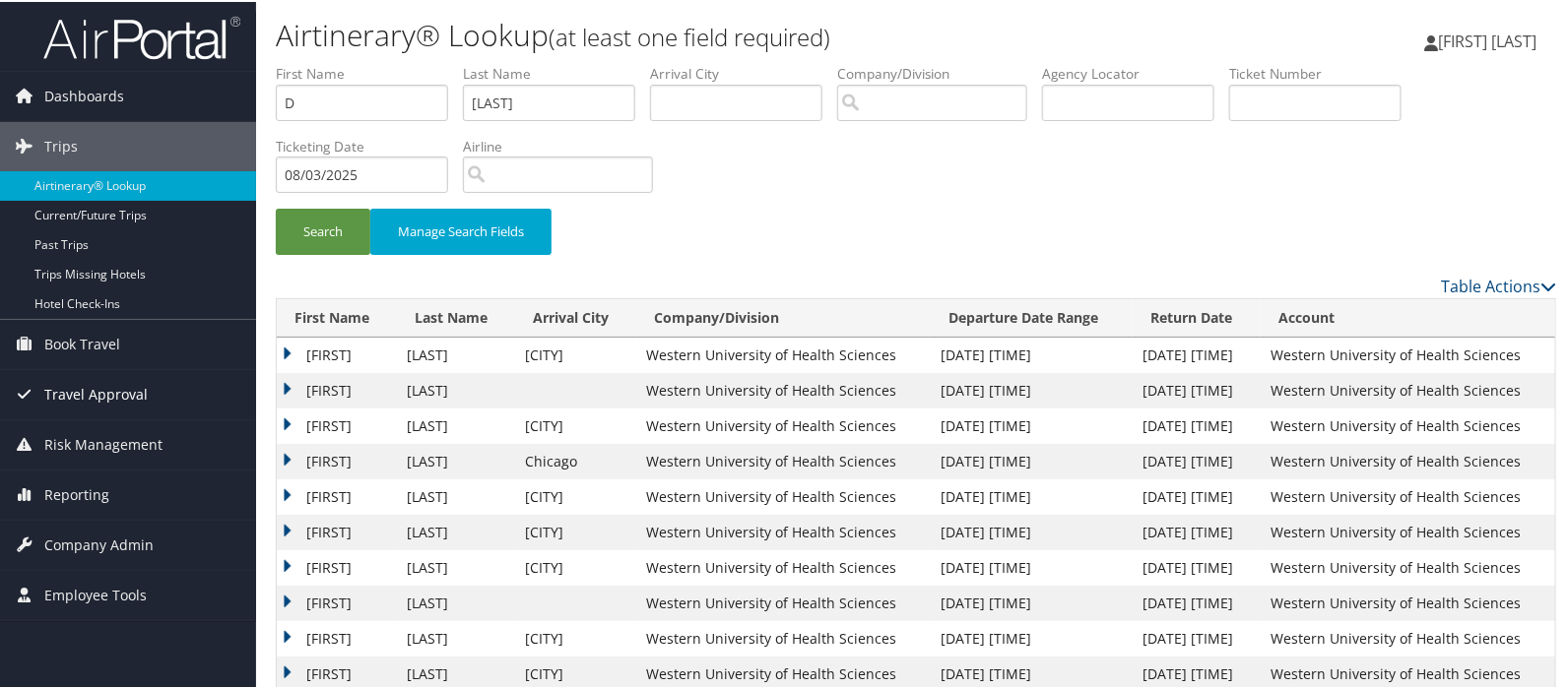 click on "Travel Approval" at bounding box center (96, 393) 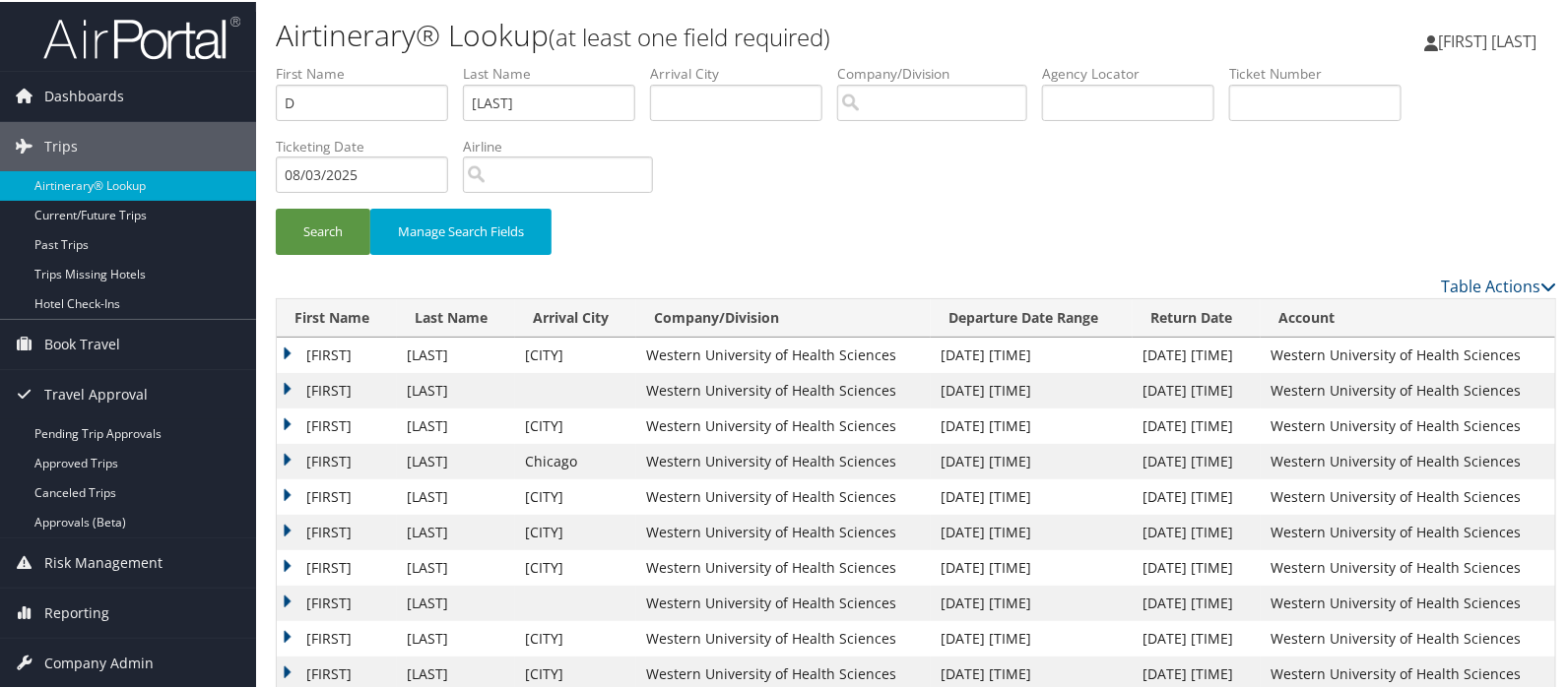 click on "Search Manage Search Fields" at bounding box center [916, 239] 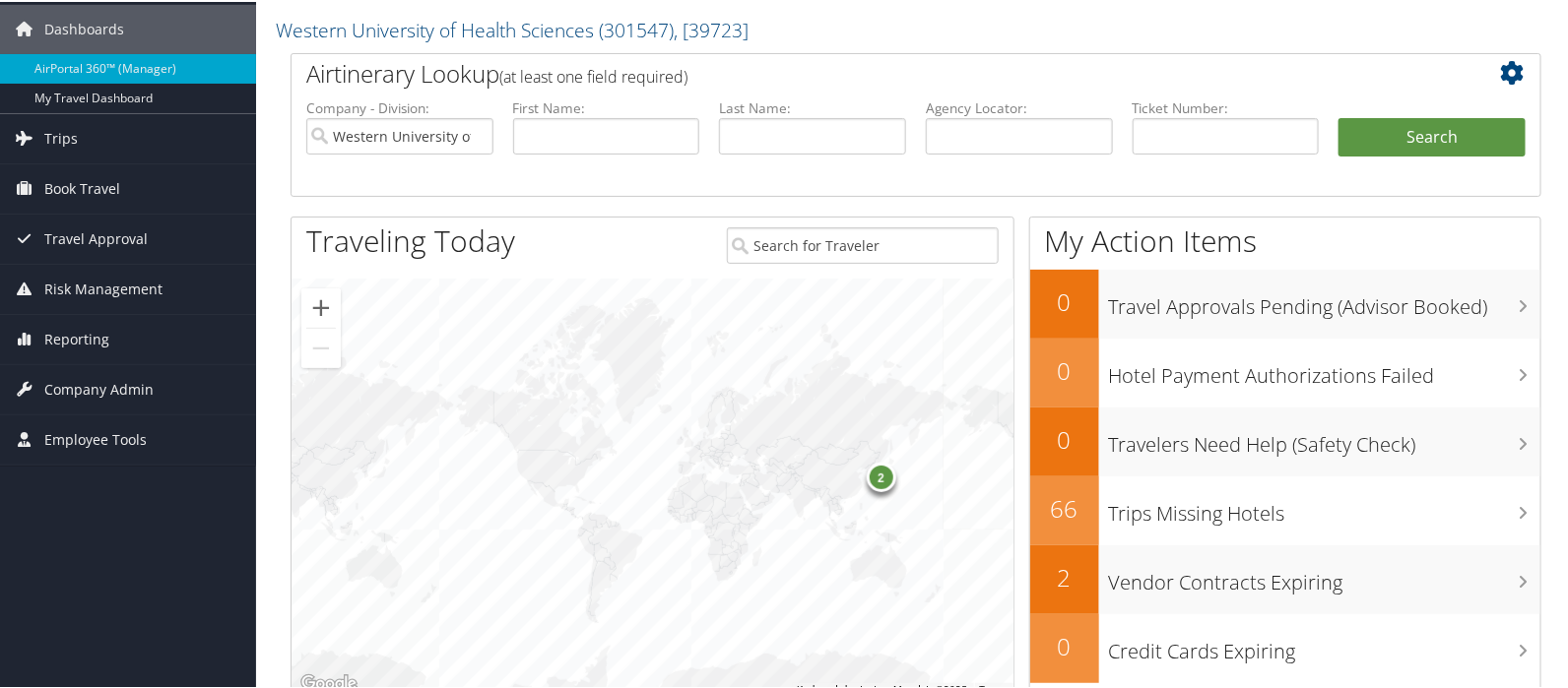 scroll, scrollTop: 0, scrollLeft: 0, axis: both 